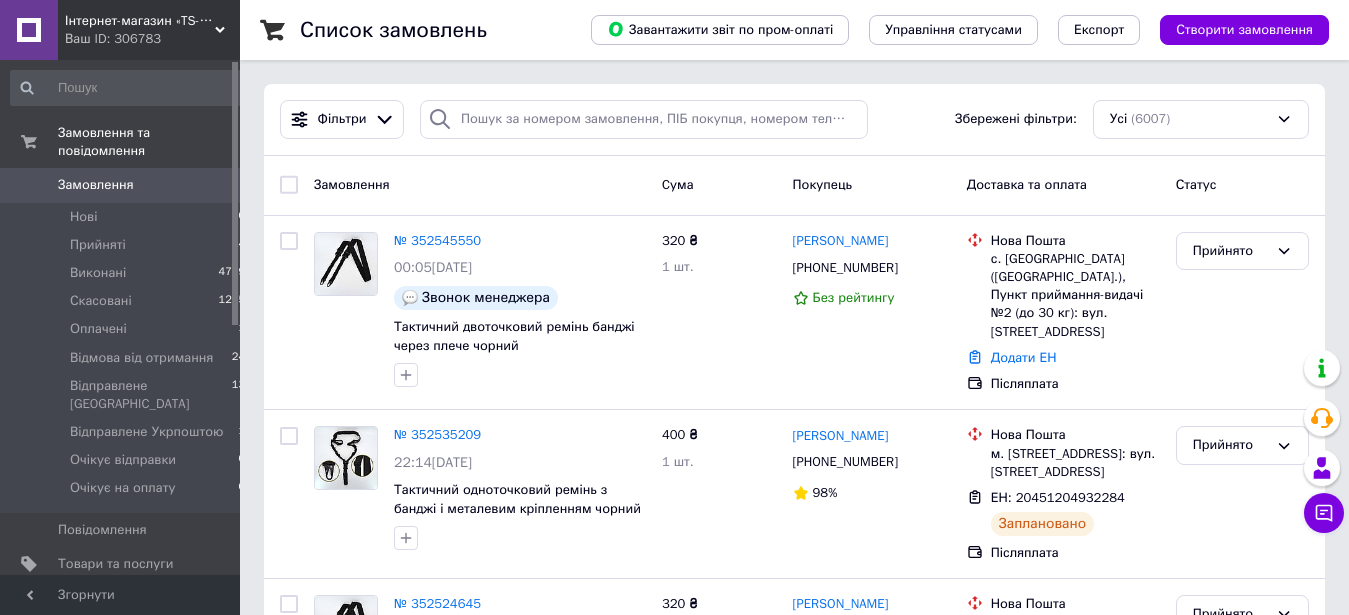 scroll, scrollTop: 0, scrollLeft: 0, axis: both 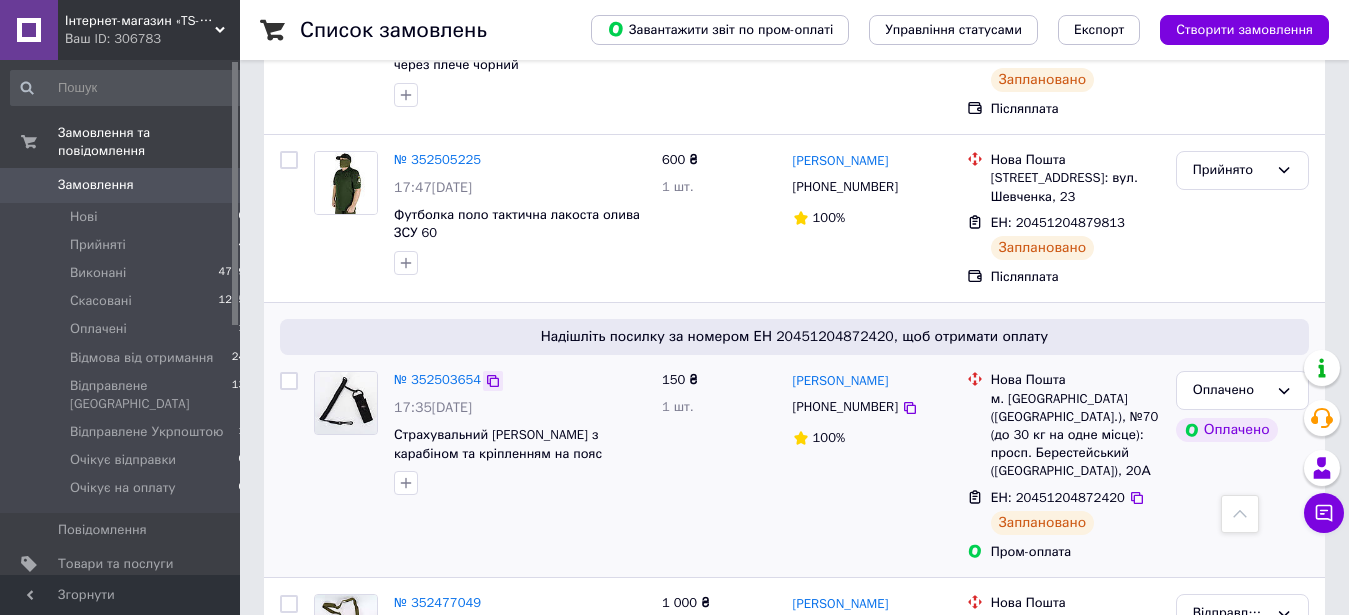 click 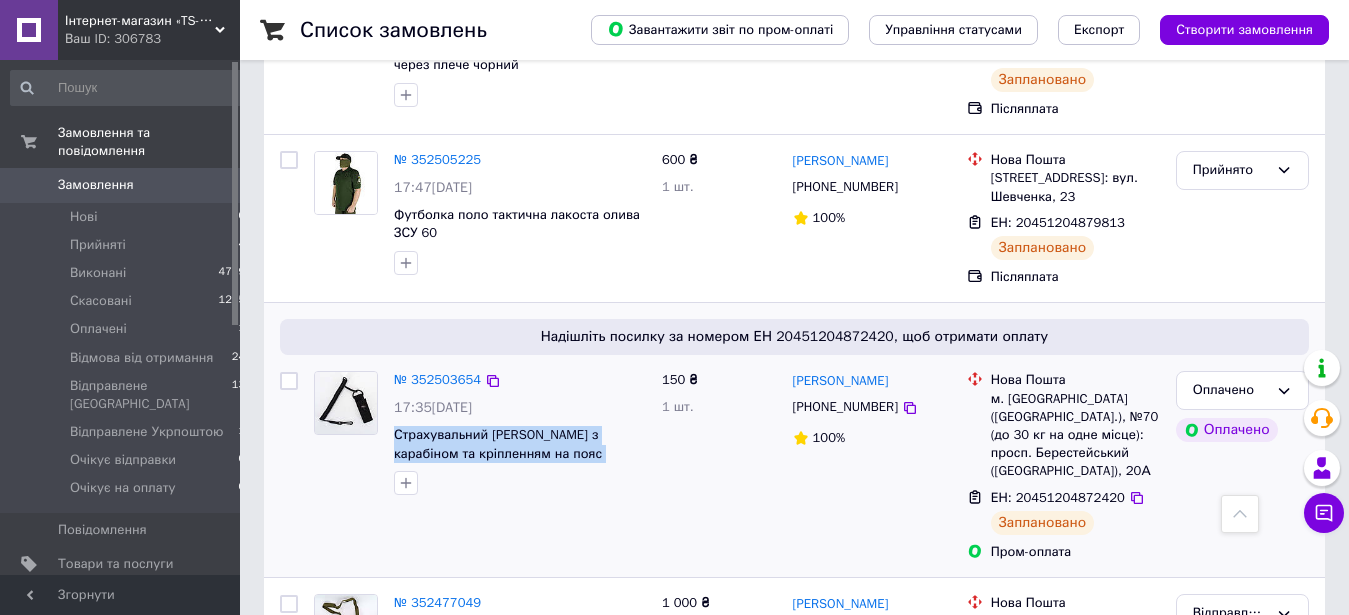 drag, startPoint x: 567, startPoint y: 449, endPoint x: 392, endPoint y: 436, distance: 175.4822 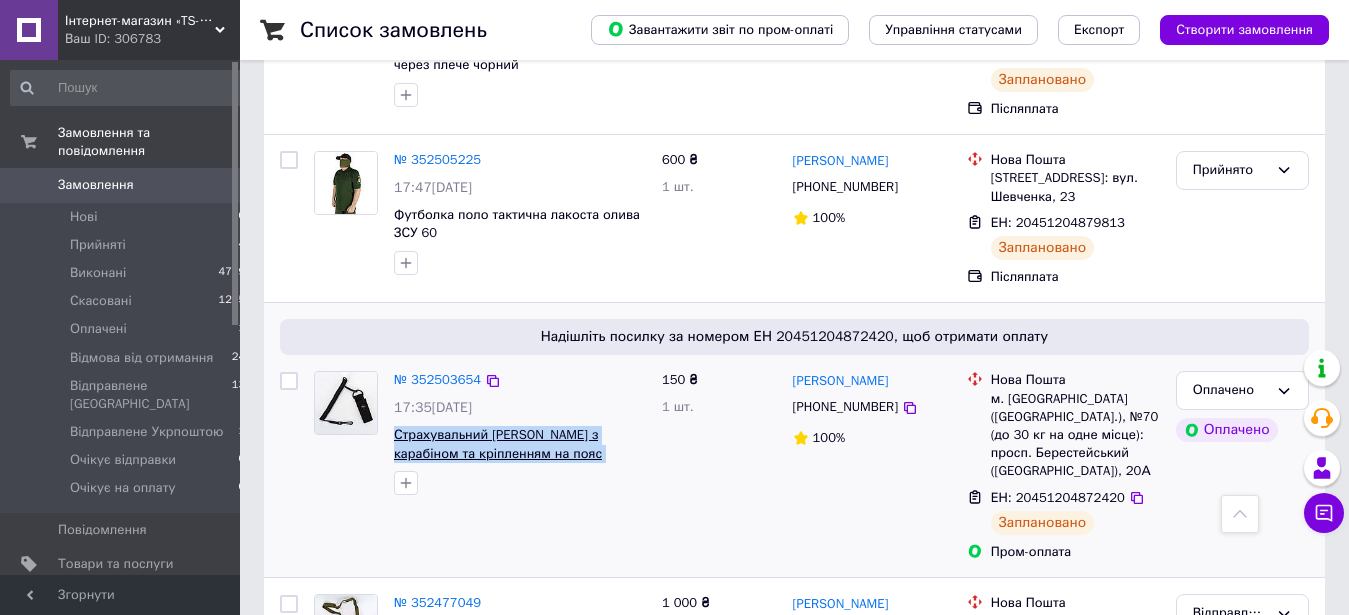 copy on "Страхувальний [PERSON_NAME] з карабіном та кріпленням на пояс чорний" 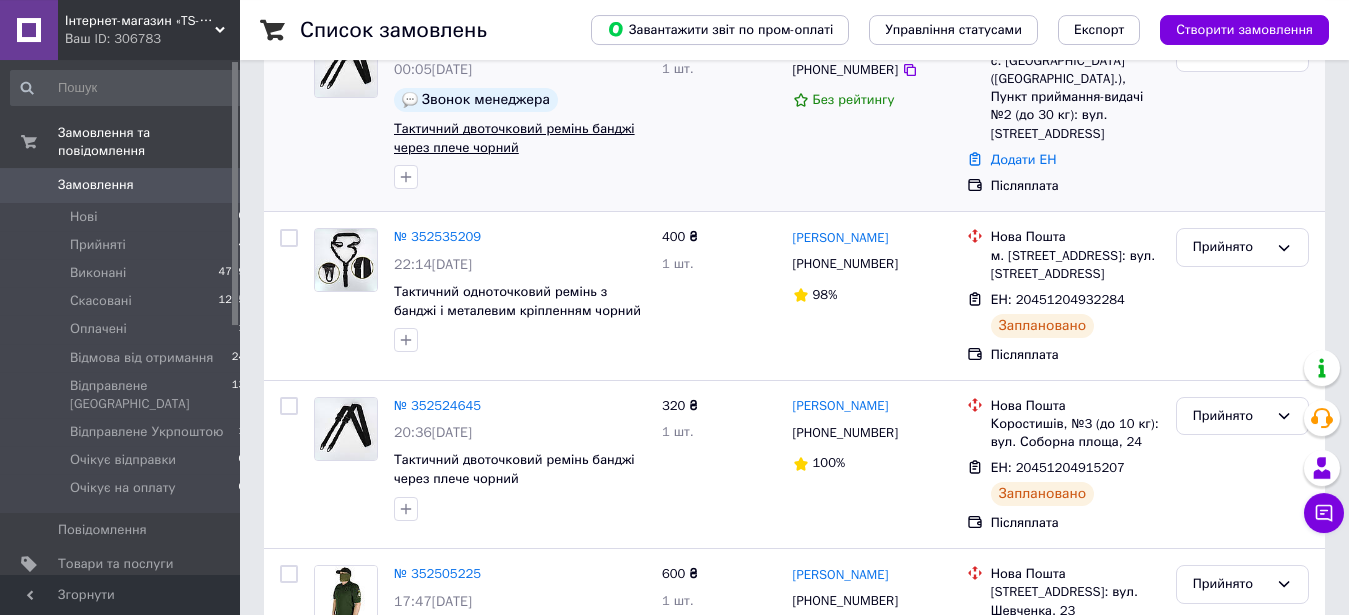 scroll, scrollTop: 102, scrollLeft: 0, axis: vertical 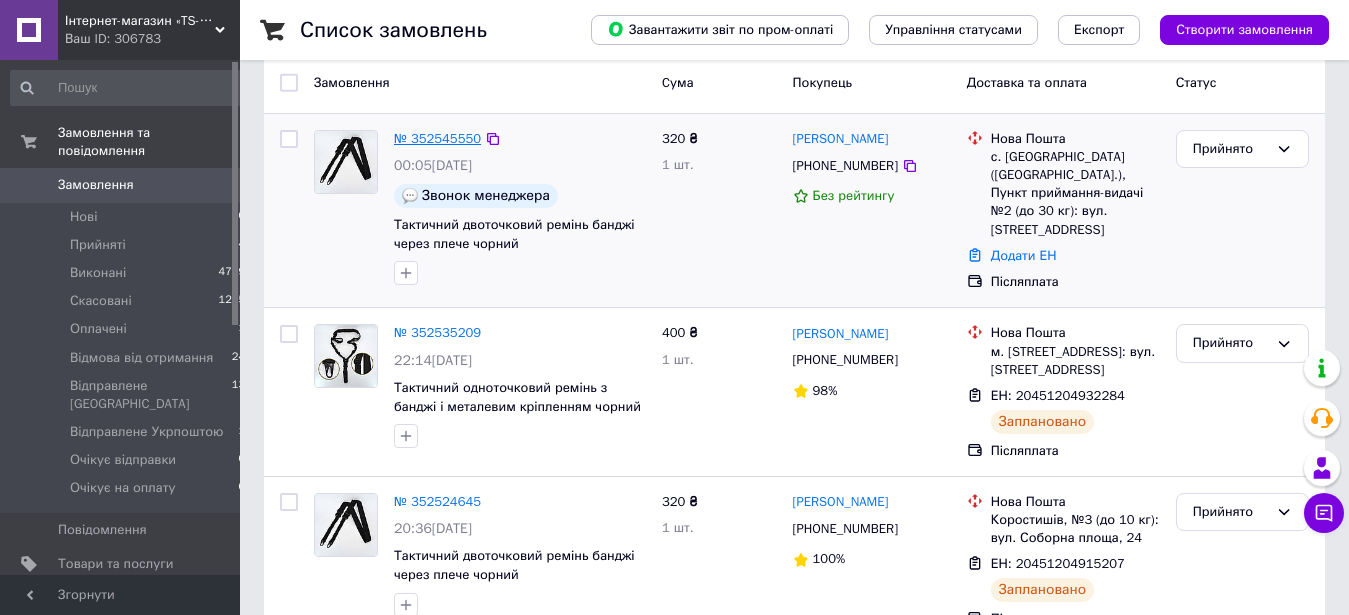 click on "№ 352545550" at bounding box center [437, 138] 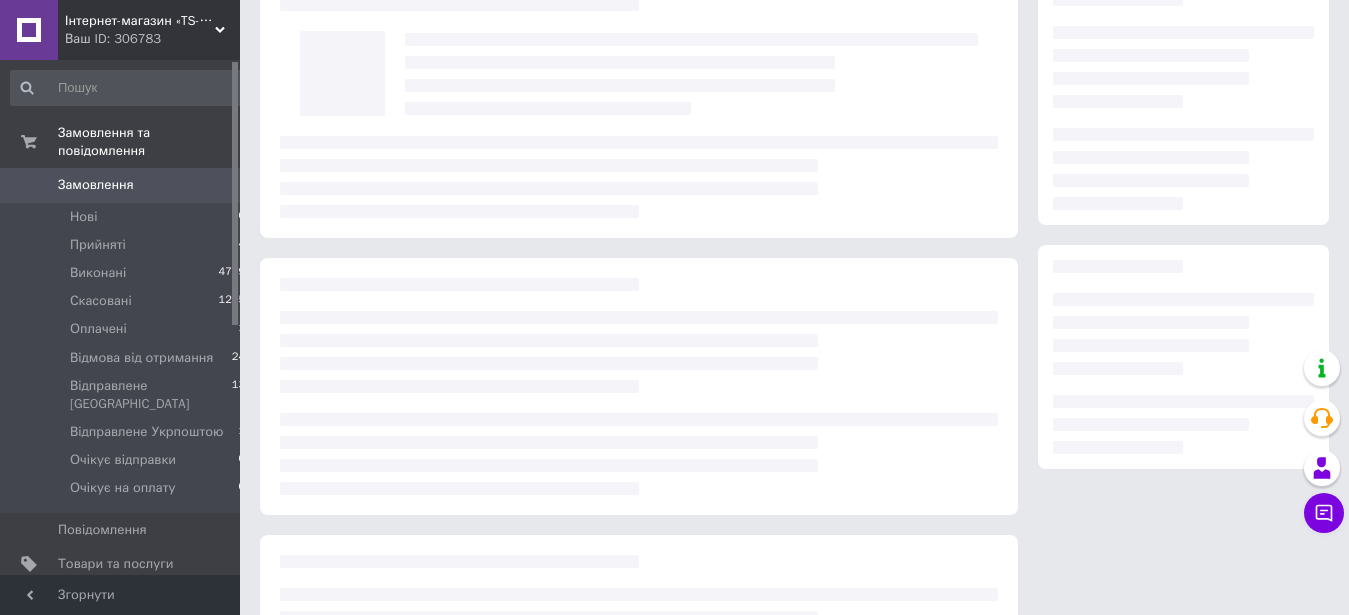 scroll, scrollTop: 0, scrollLeft: 0, axis: both 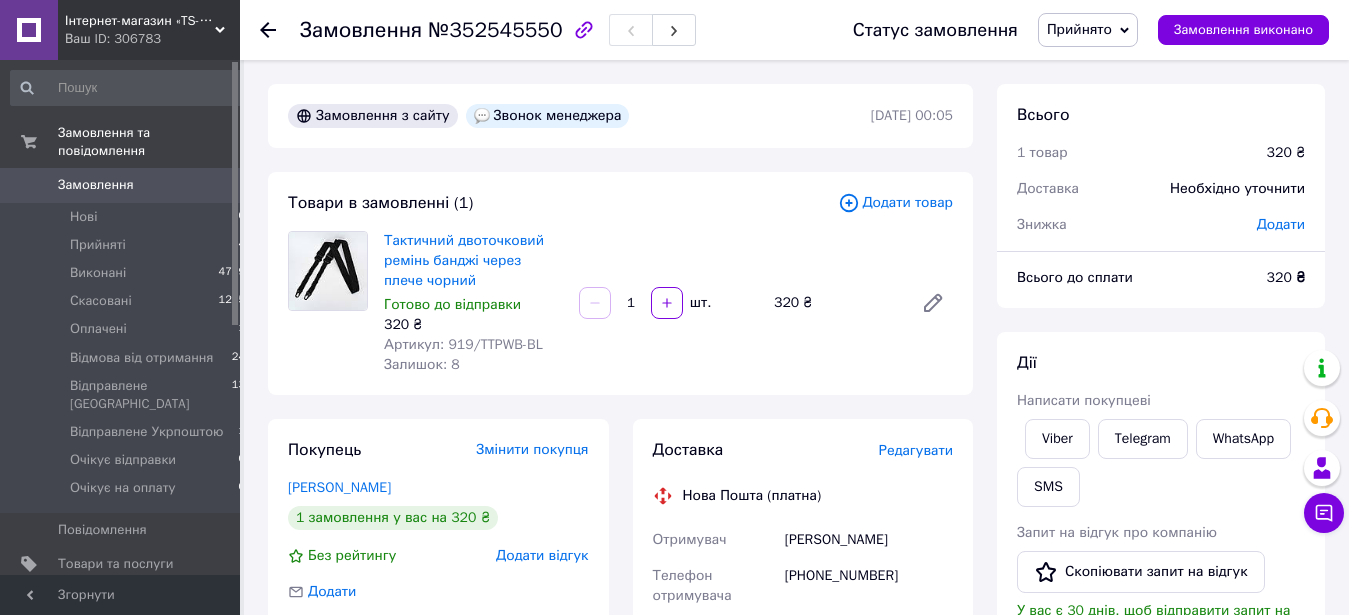 click on "Написати покупцеві" at bounding box center [1084, 400] 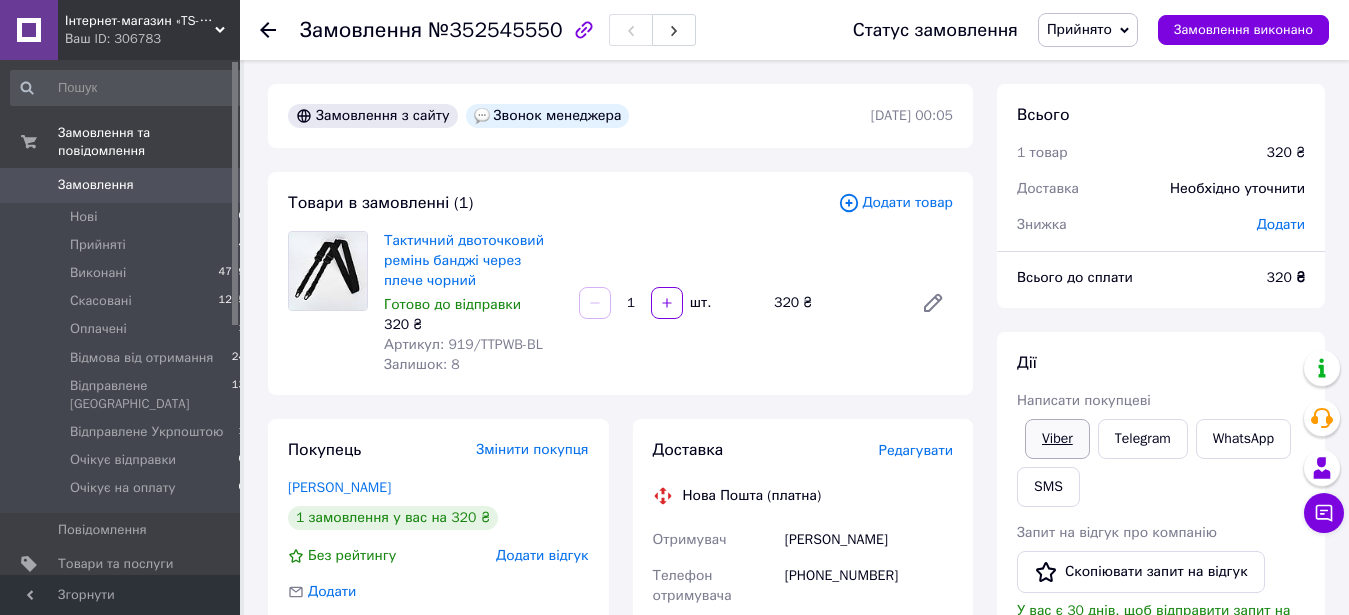 click on "Viber" at bounding box center [1057, 439] 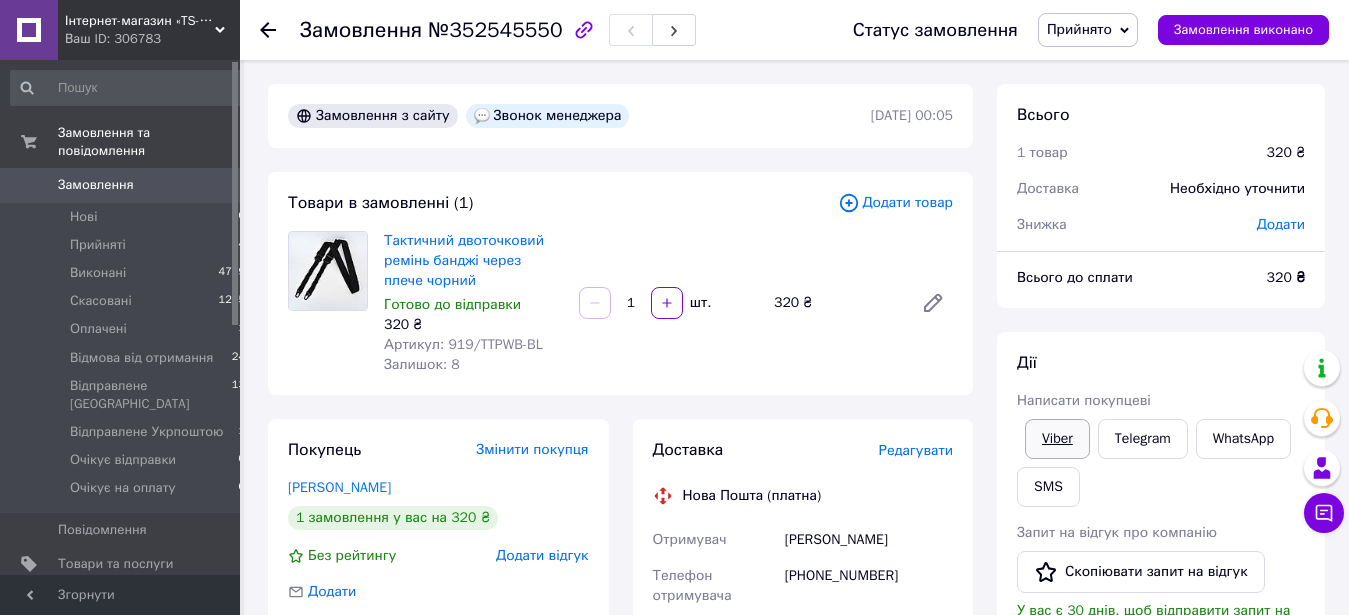 click on "Viber" at bounding box center (1057, 439) 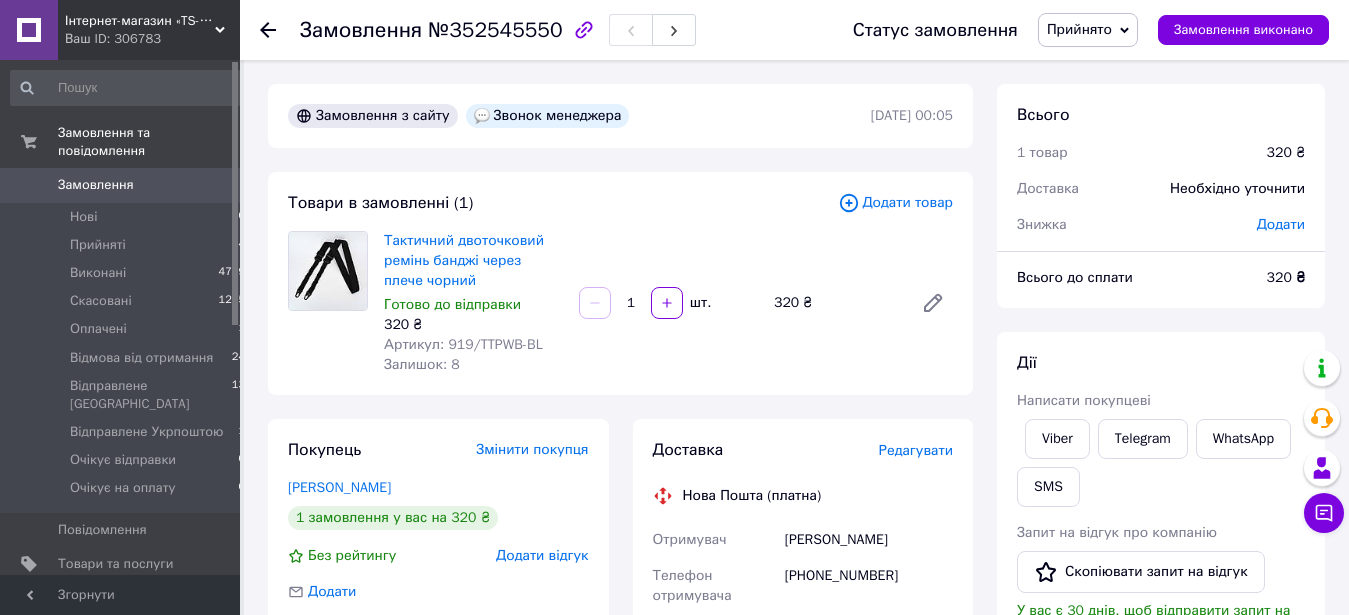 click on "Додати" at bounding box center (438, 592) 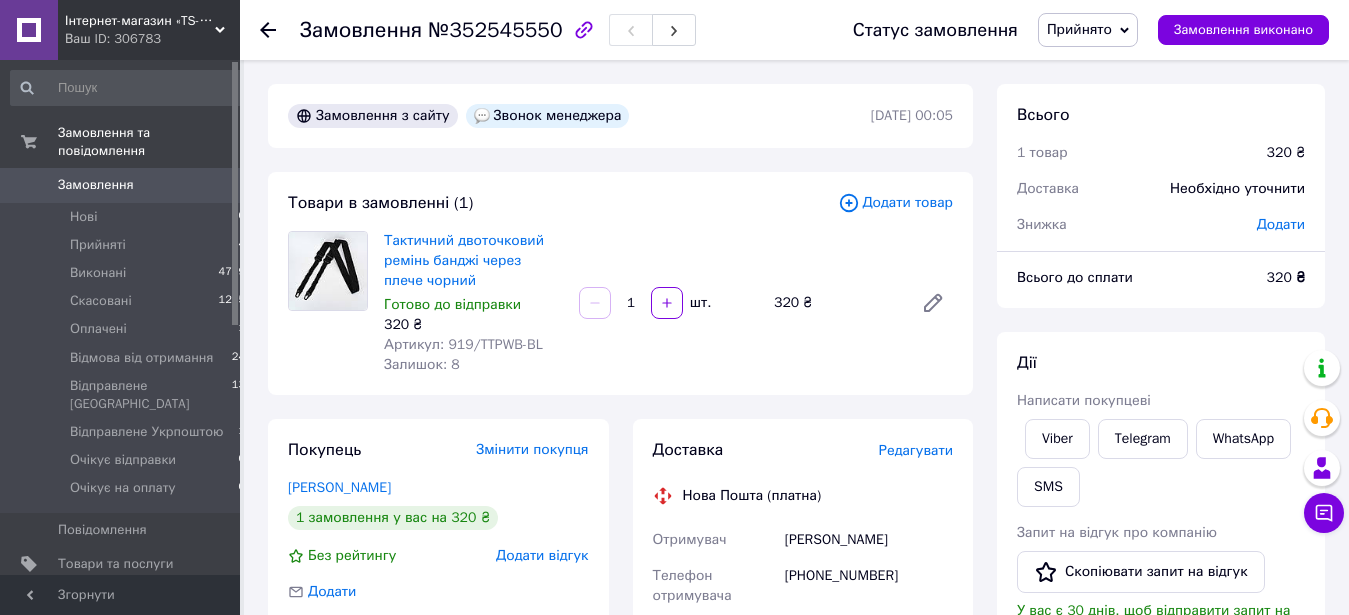 click on "Замовлення" at bounding box center (361, 30) 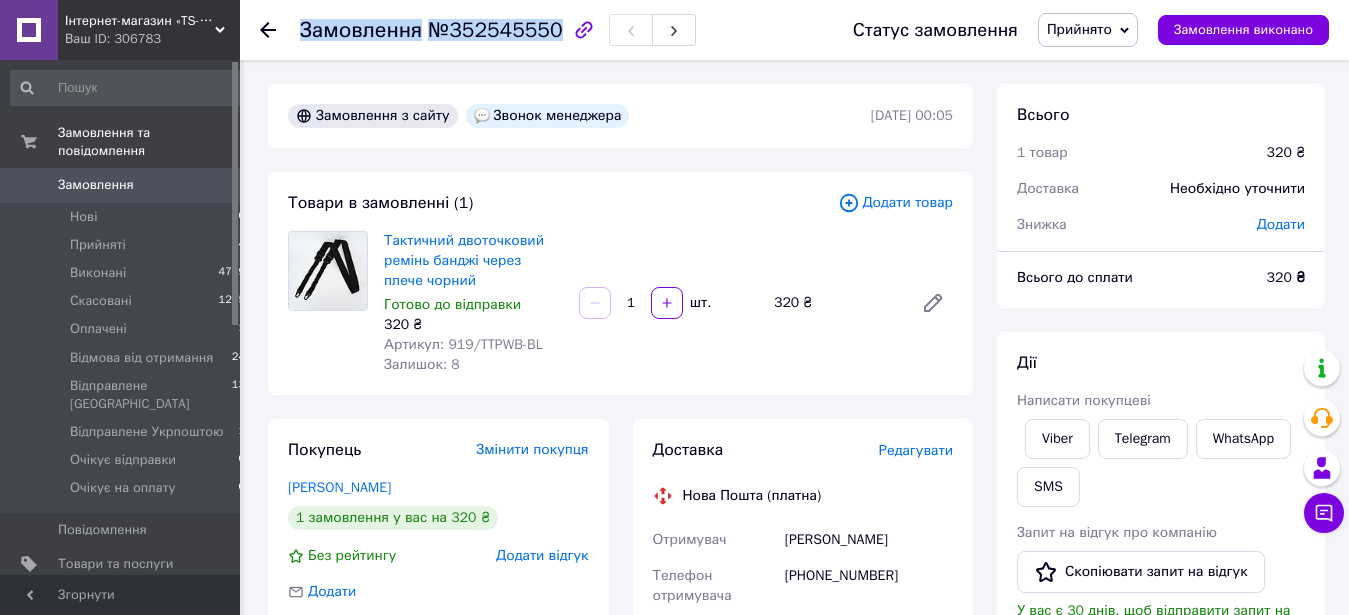 click at bounding box center (629, 30) 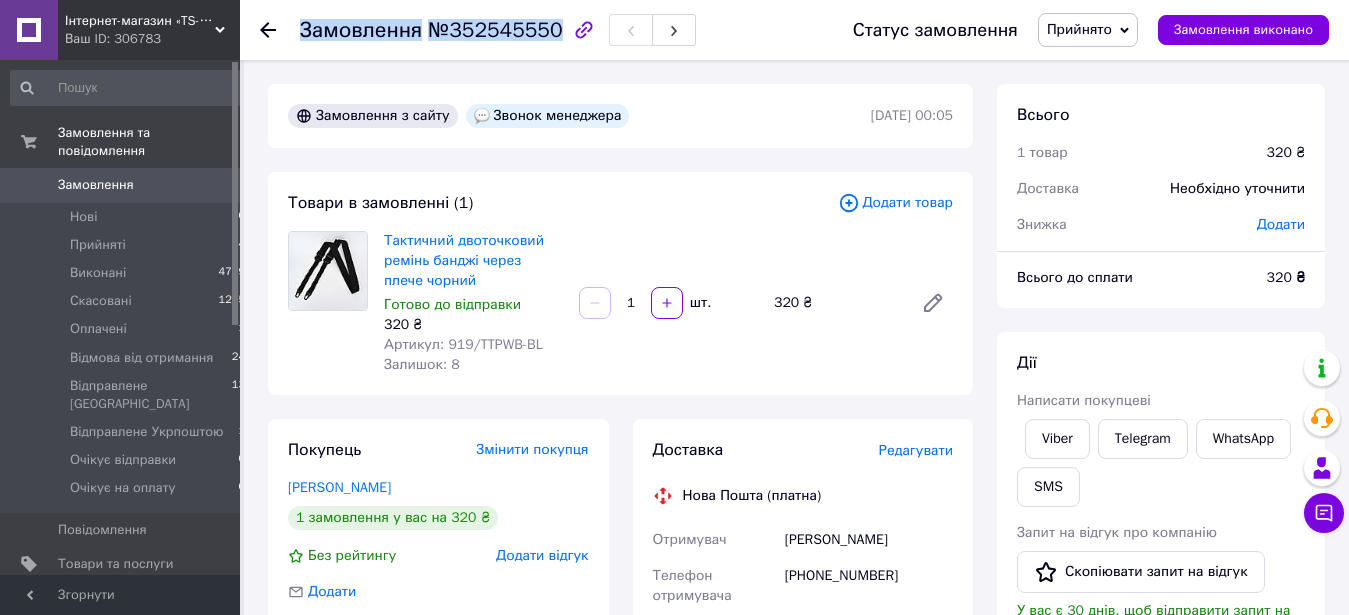 click on "[PHONE_NUMBER]" at bounding box center (869, 586) 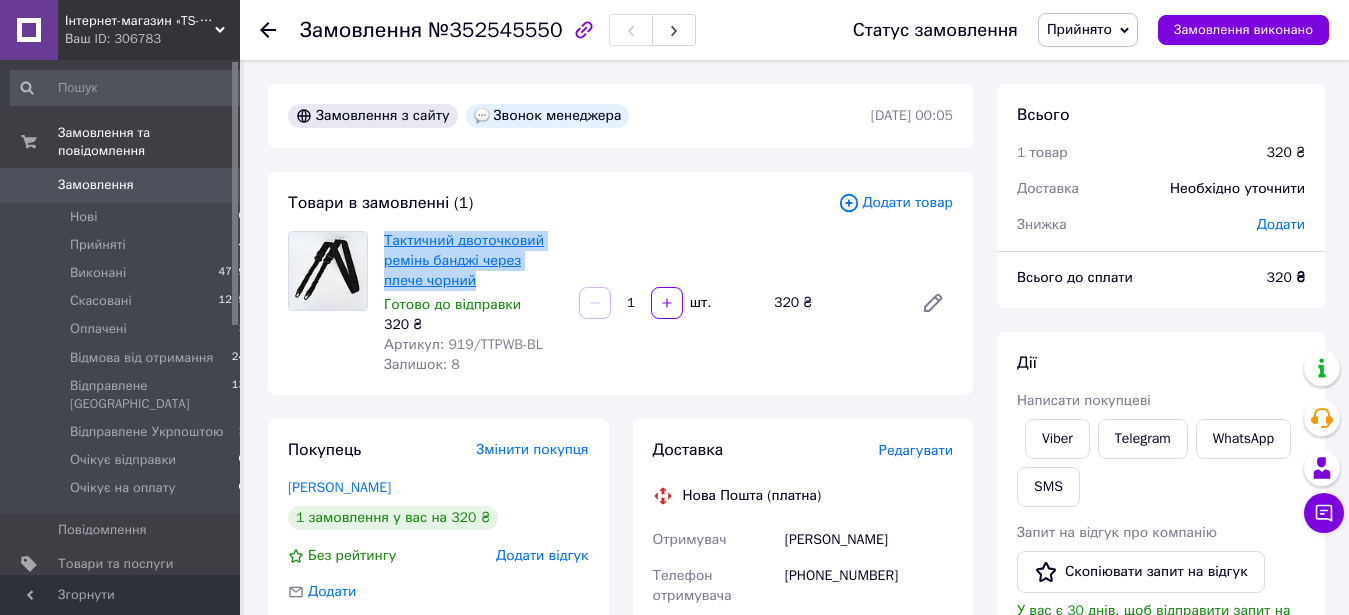 drag, startPoint x: 451, startPoint y: 283, endPoint x: 386, endPoint y: 243, distance: 76.321686 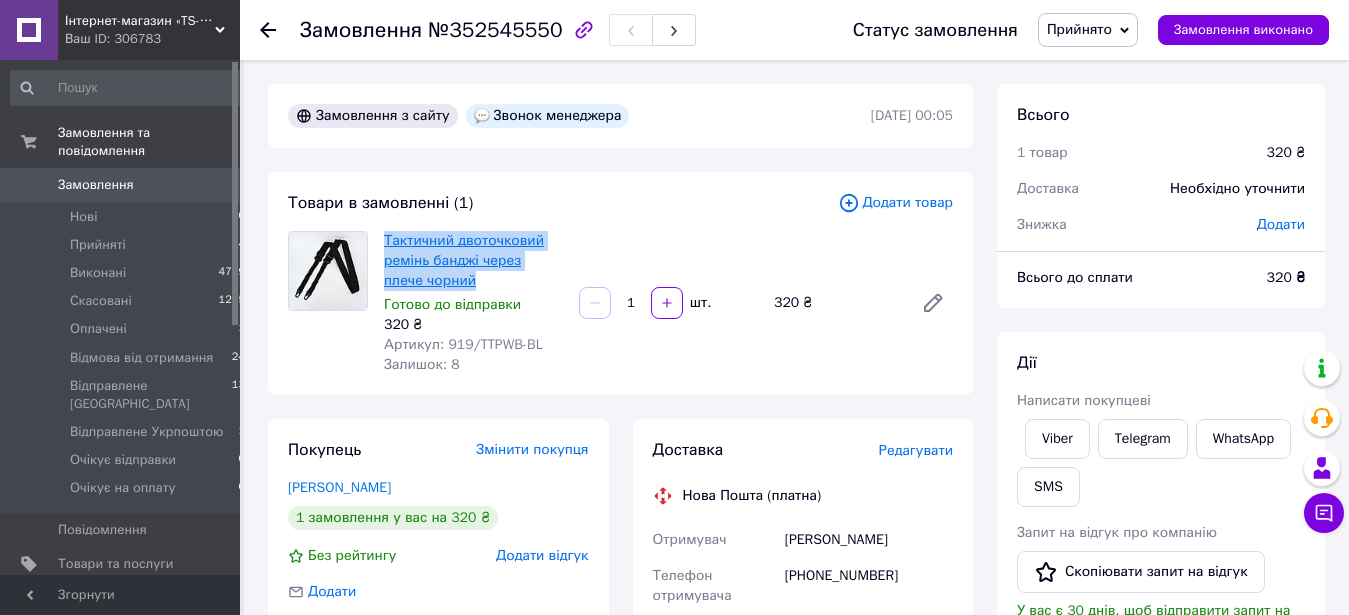 copy on "Тактичний двоточковий ремінь банджі через плече чорний" 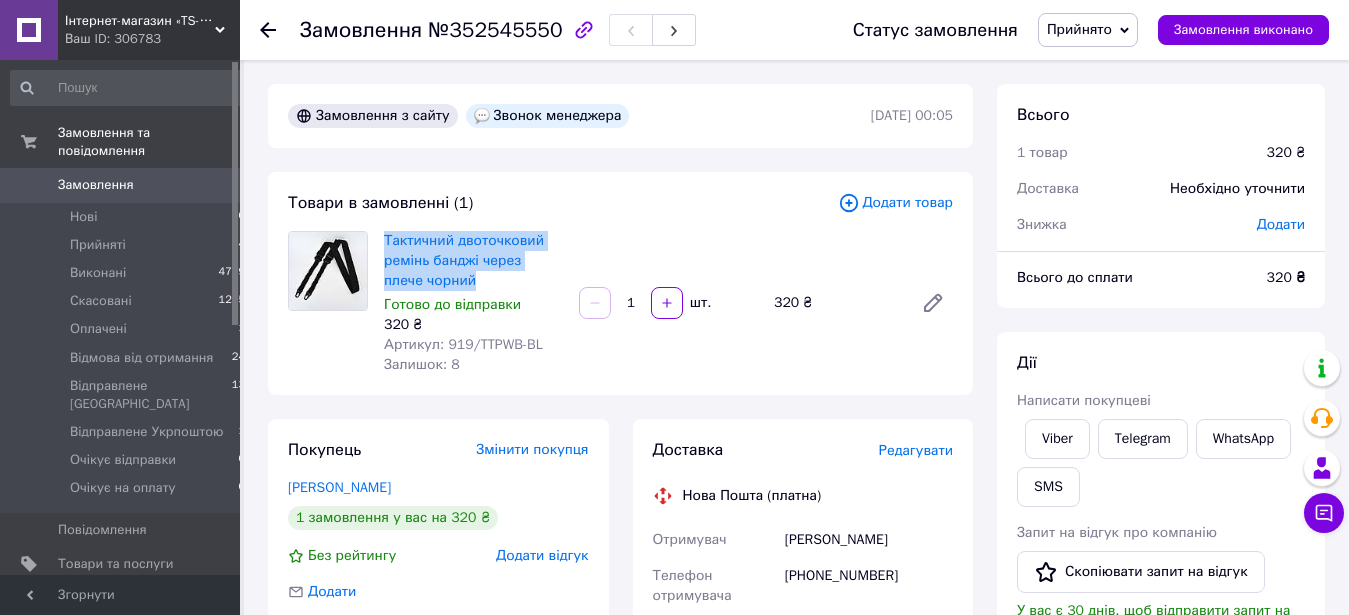 click on "Замовлення №352545550 Статус замовлення Прийнято Виконано Скасовано Оплачено Відмова від отримання Відправлене Новою Поштою Відправлене Укрпоштою Очікує відправки Очікує на оплату Замовлення виконано" at bounding box center [794, 30] 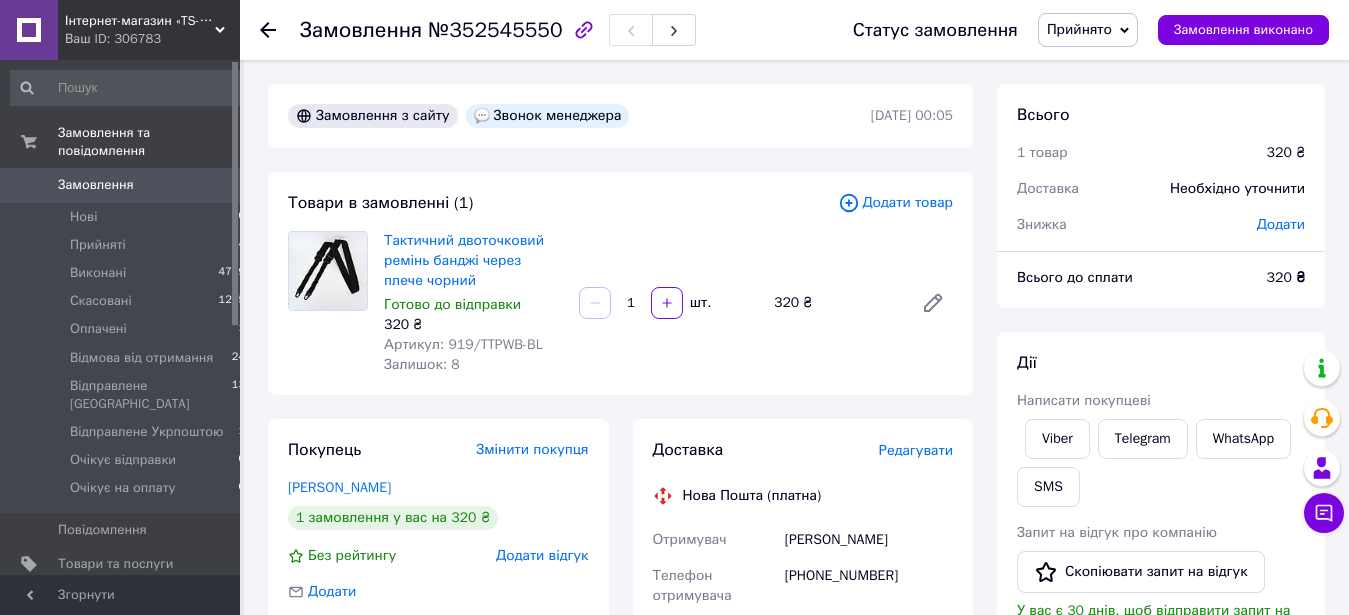 click 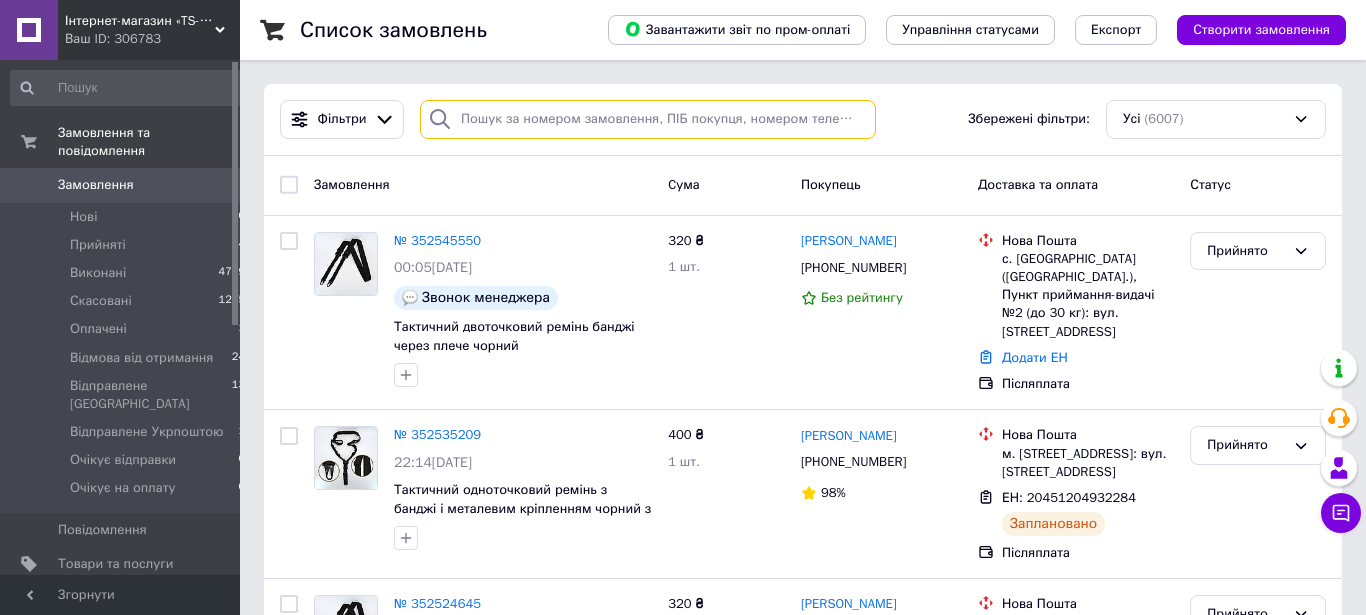 click at bounding box center [648, 119] 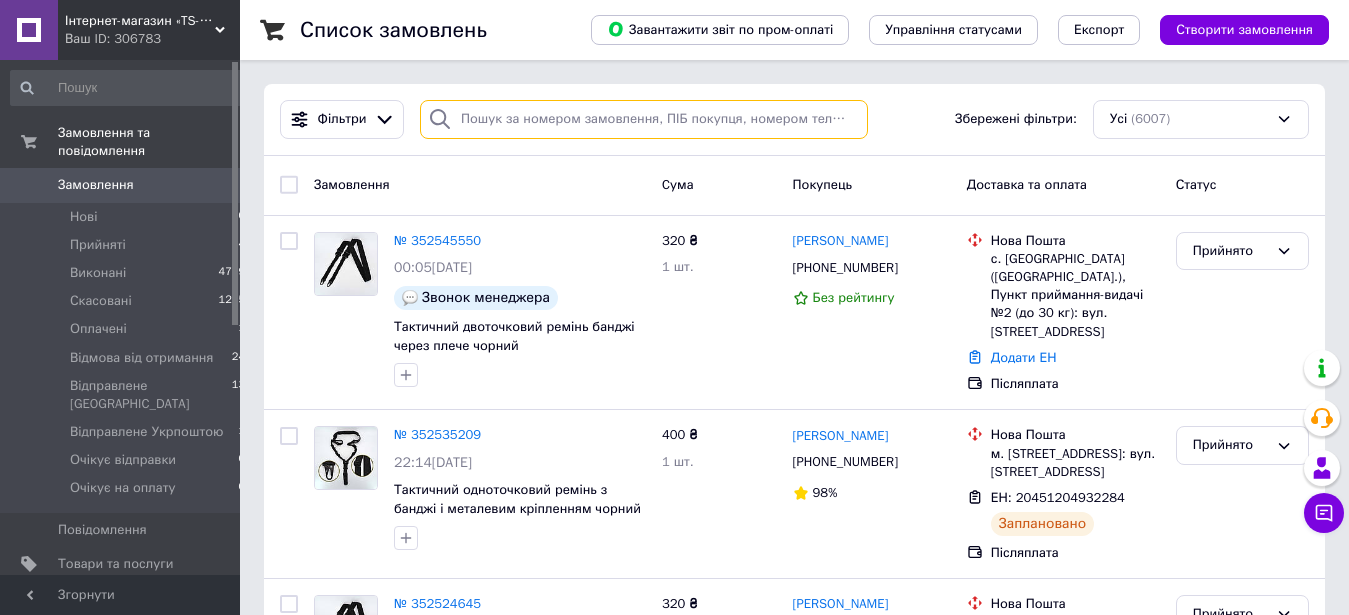 paste on "351887918" 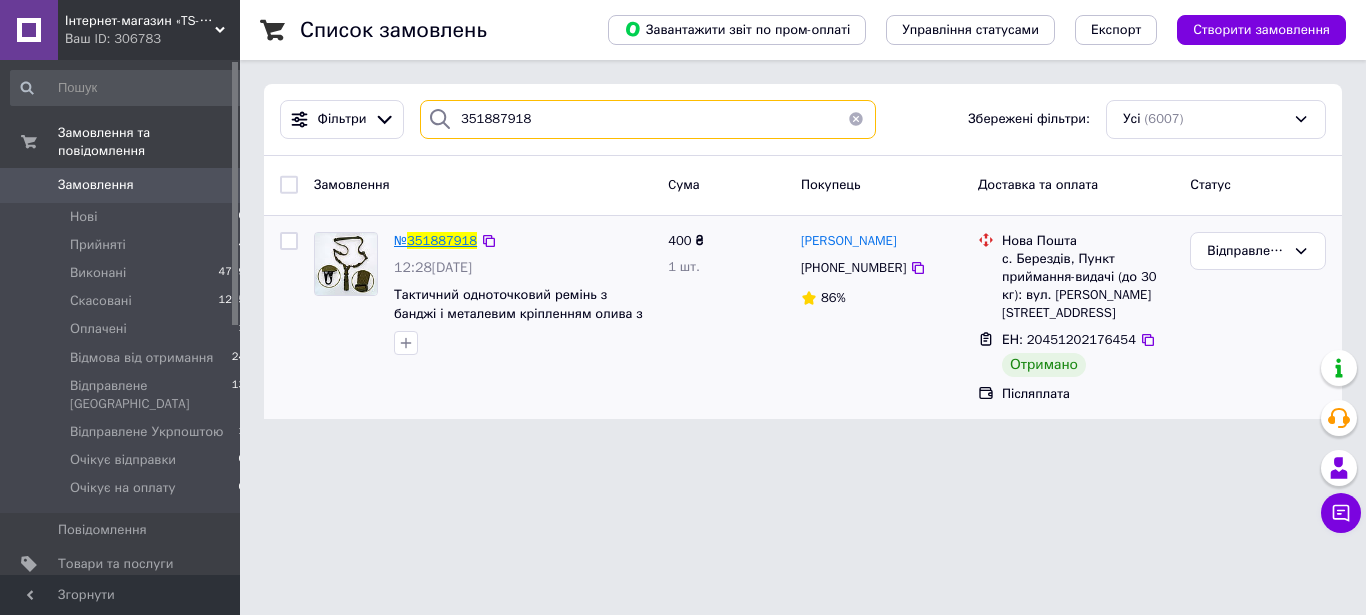type on "351887918" 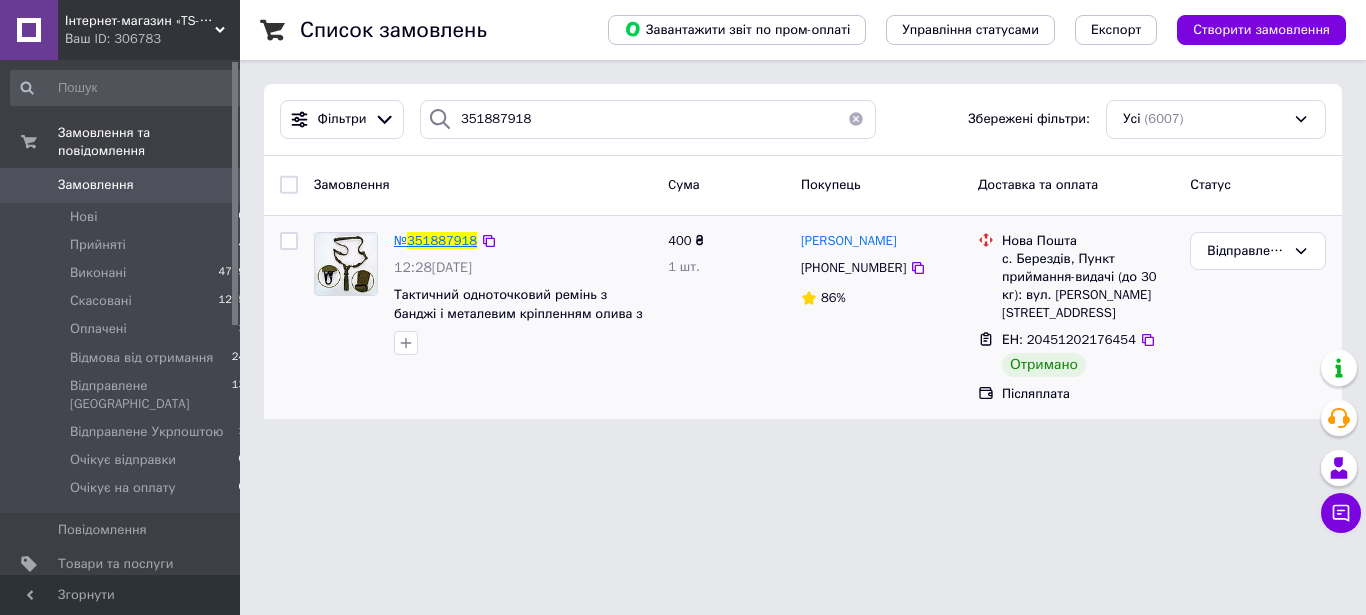 click on "351887918" at bounding box center (442, 240) 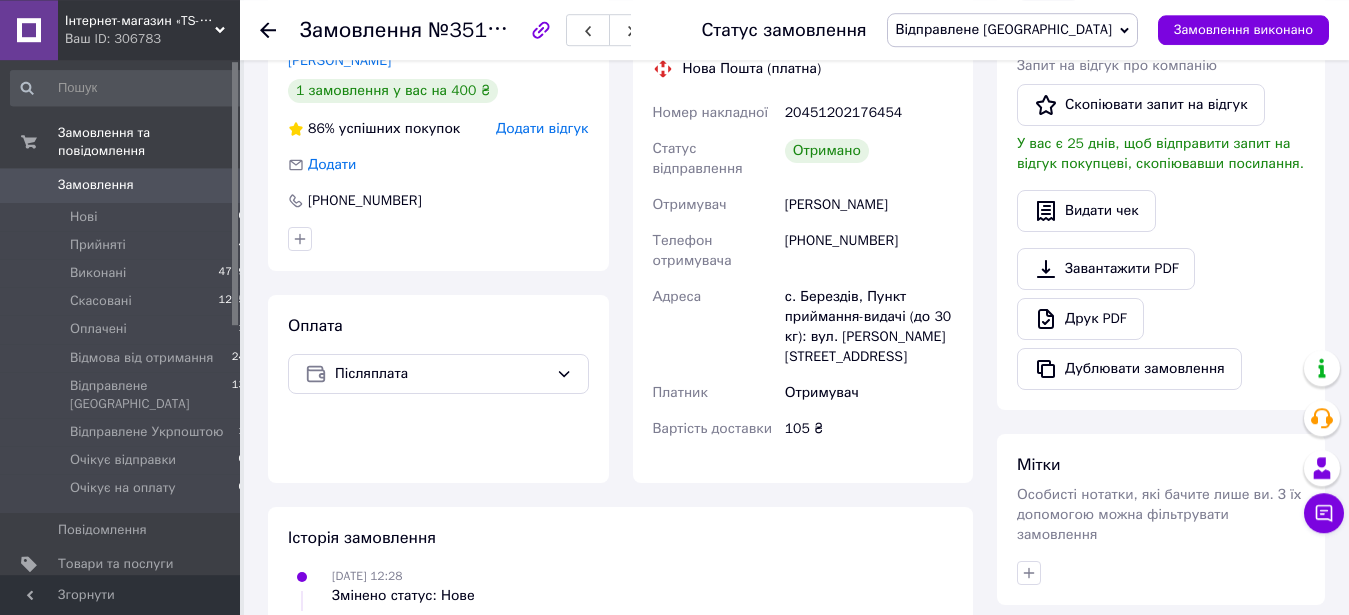 scroll, scrollTop: 510, scrollLeft: 0, axis: vertical 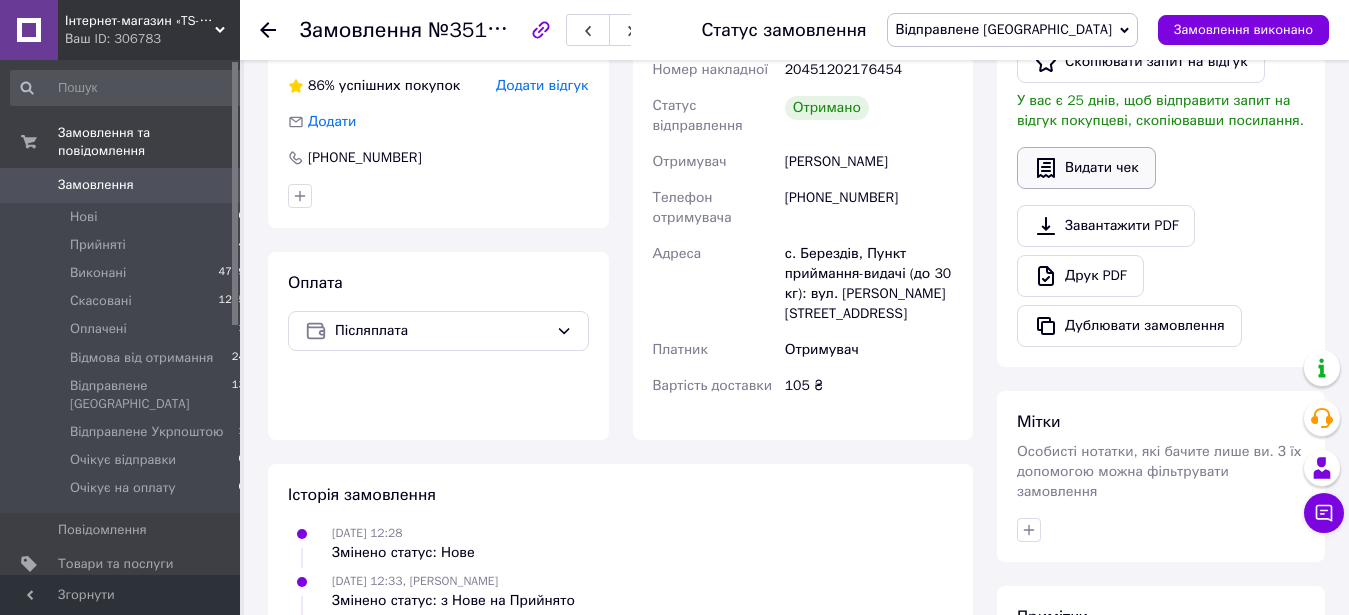 click on "Видати чек" at bounding box center [1086, 168] 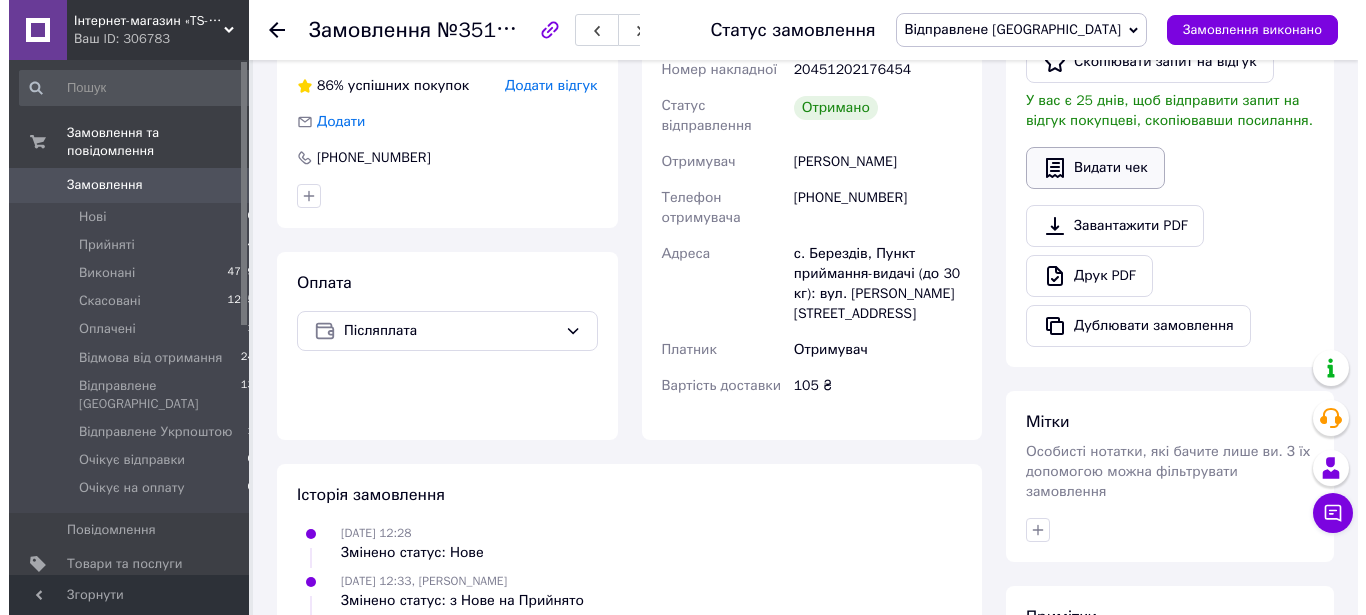 scroll, scrollTop: 490, scrollLeft: 0, axis: vertical 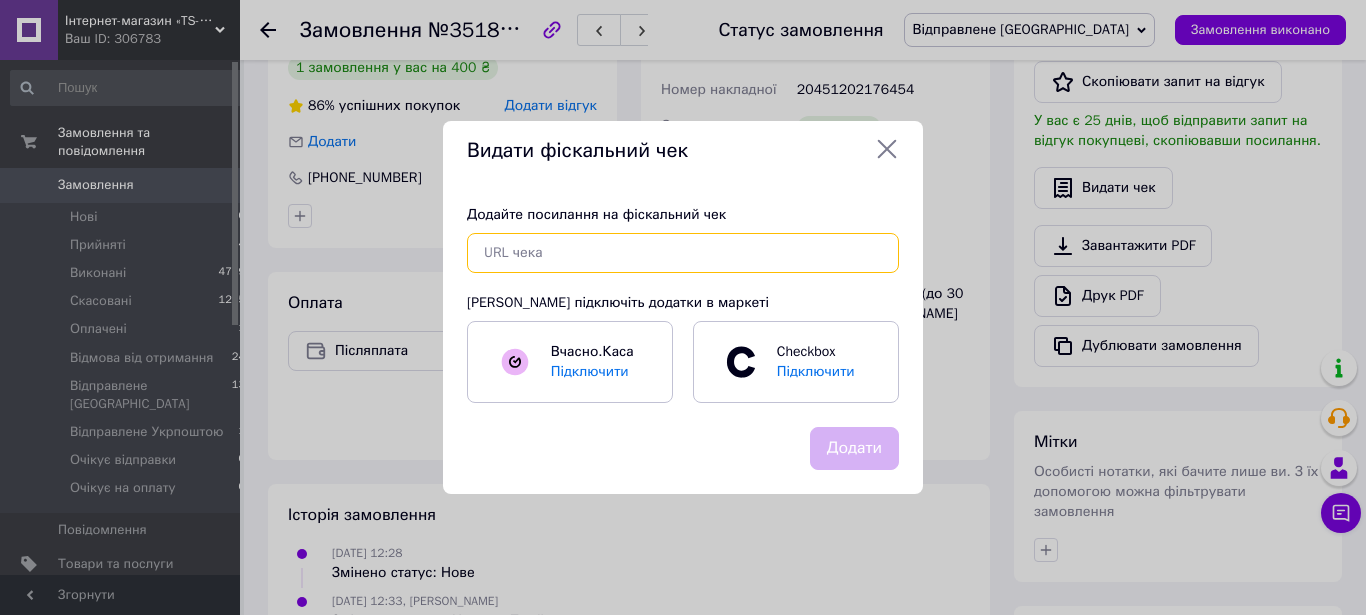 paste on "[URL][DOMAIN_NAME]" 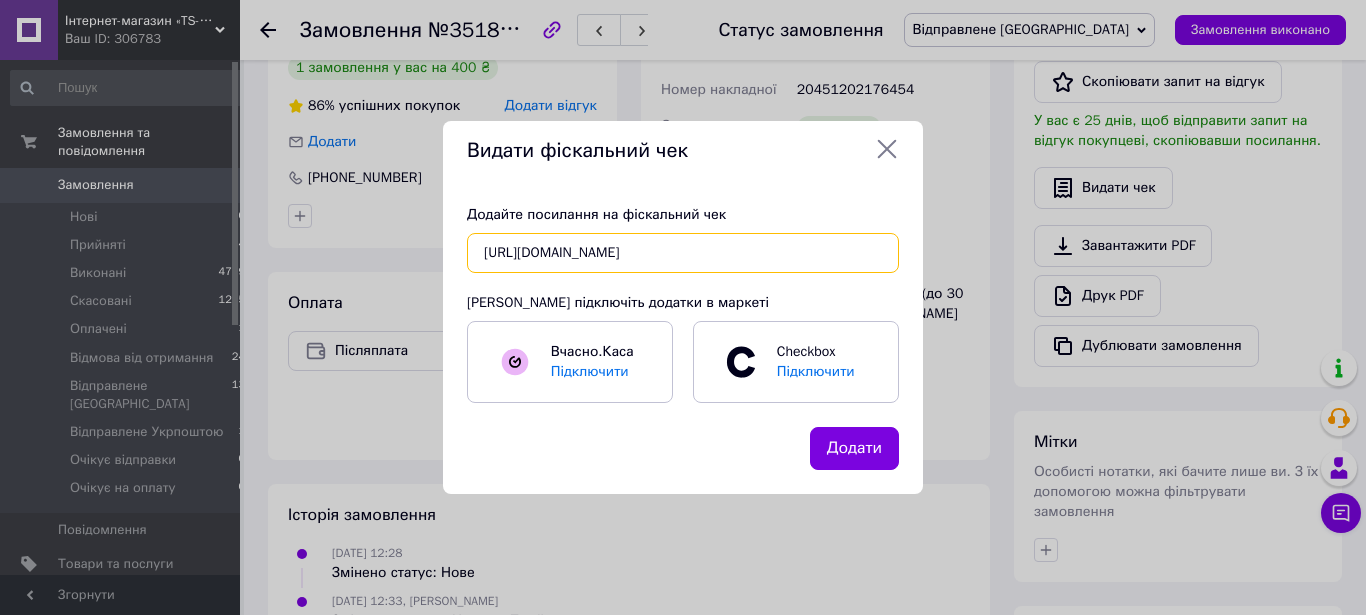 scroll, scrollTop: 0, scrollLeft: 394, axis: horizontal 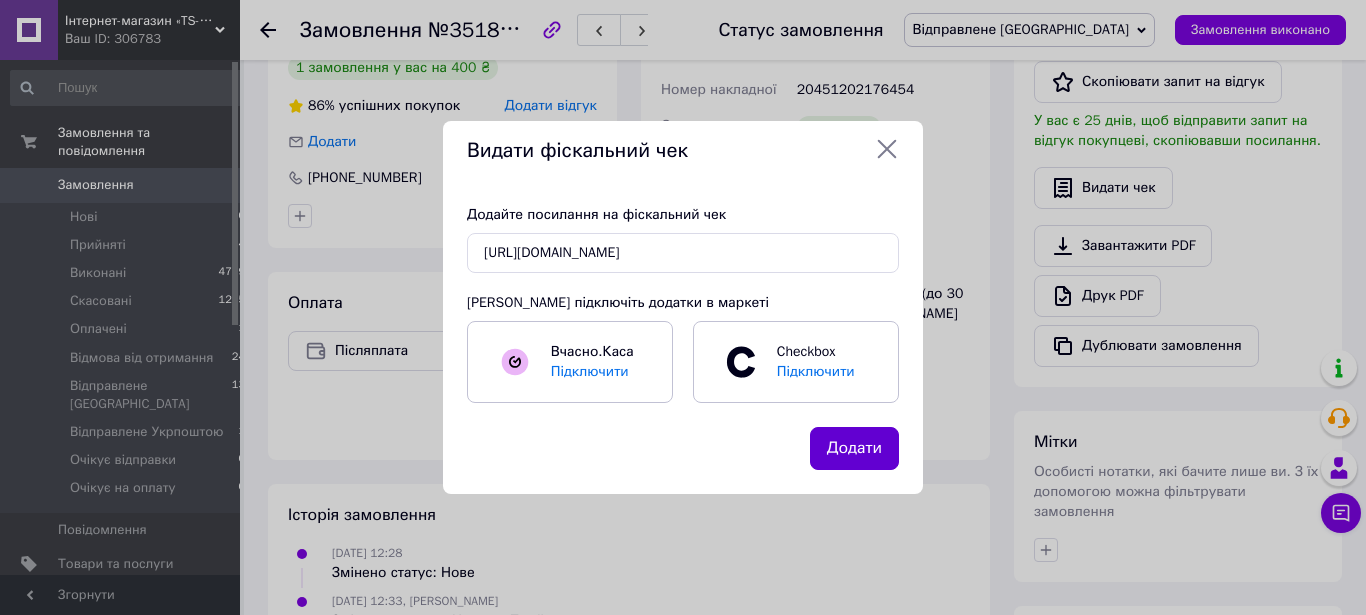 click on "Додати" at bounding box center [854, 448] 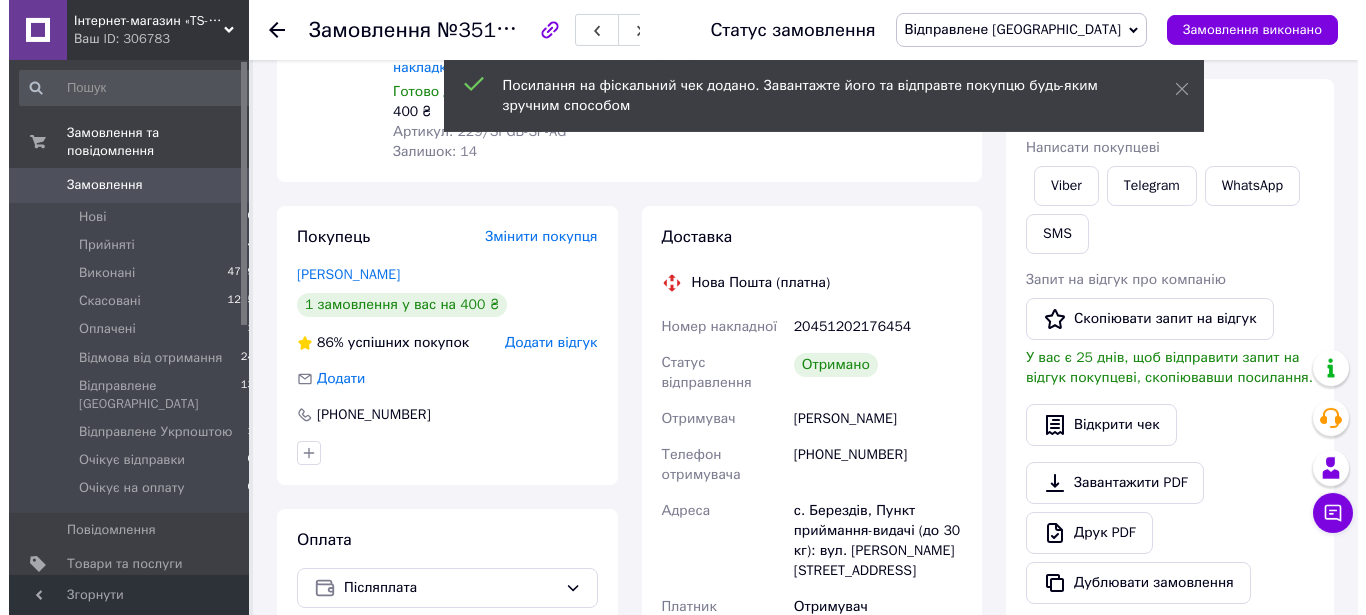 scroll, scrollTop: 204, scrollLeft: 0, axis: vertical 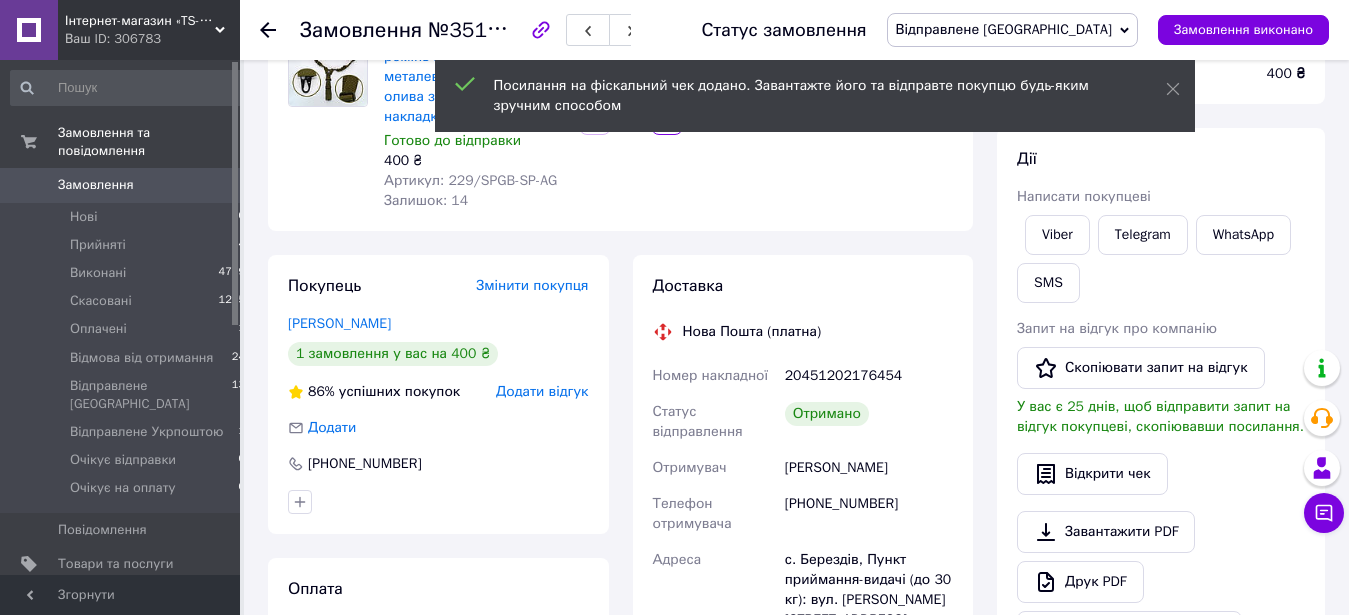 click on "Додати відгук" at bounding box center [542, 391] 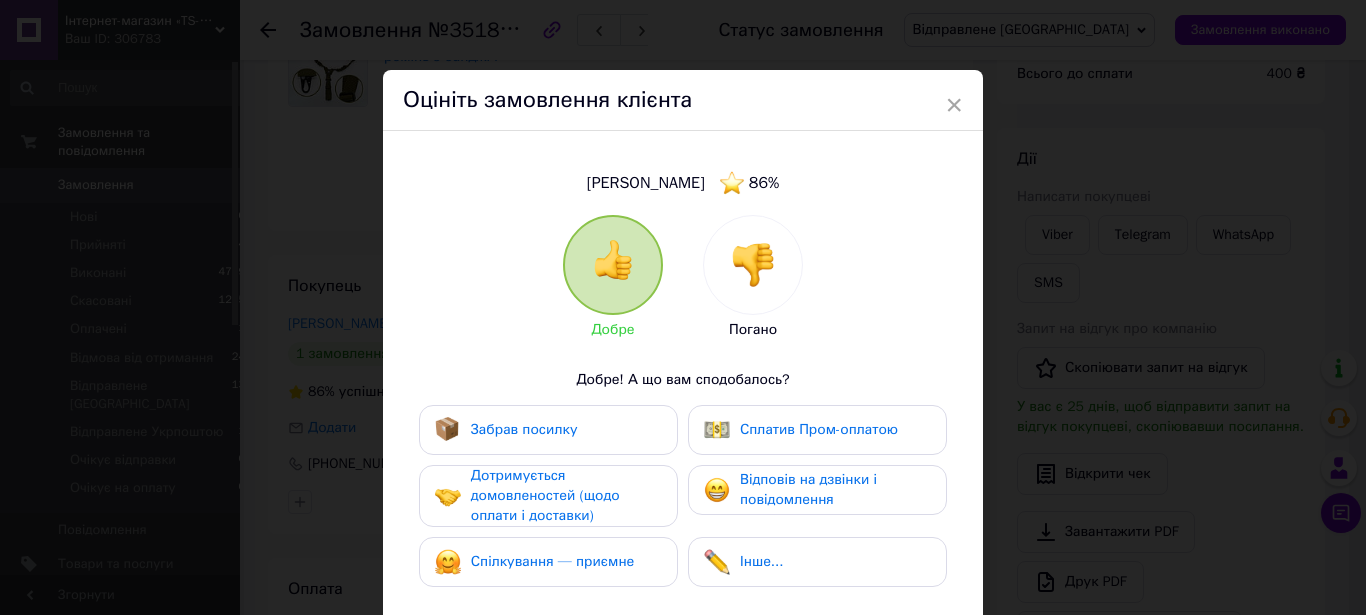 click on "Забрав посилку" at bounding box center (524, 429) 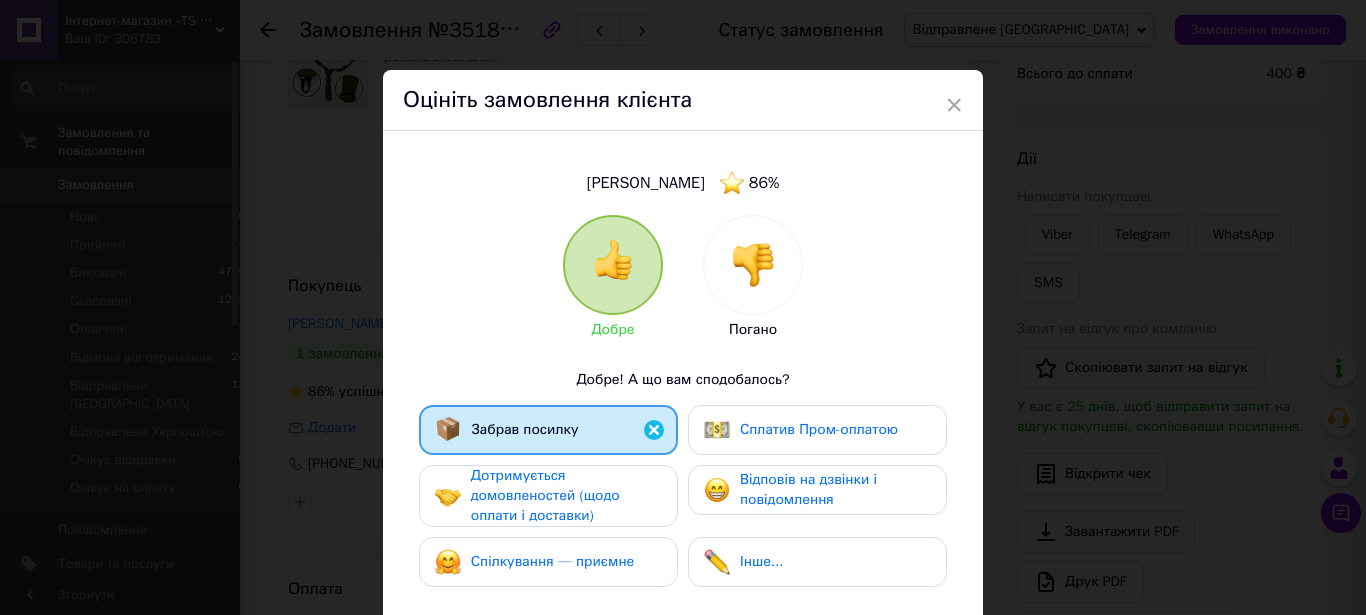 drag, startPoint x: 528, startPoint y: 479, endPoint x: 539, endPoint y: 511, distance: 33.83785 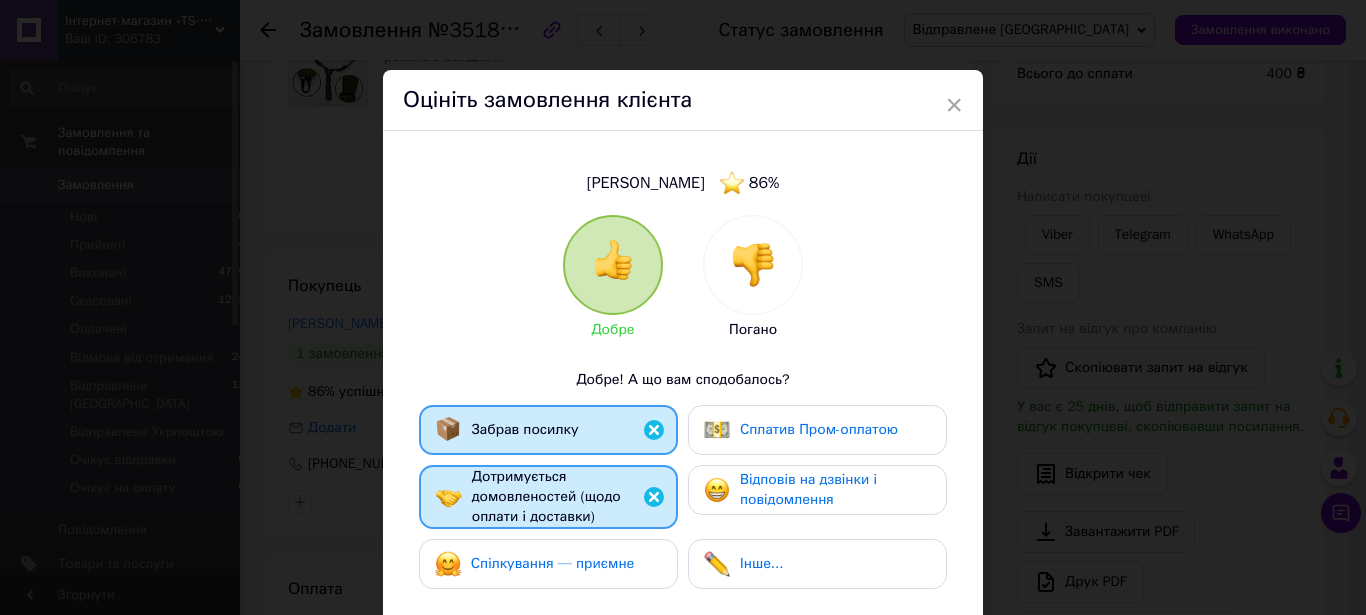 click on "Спілкування — приємне" at bounding box center [553, 563] 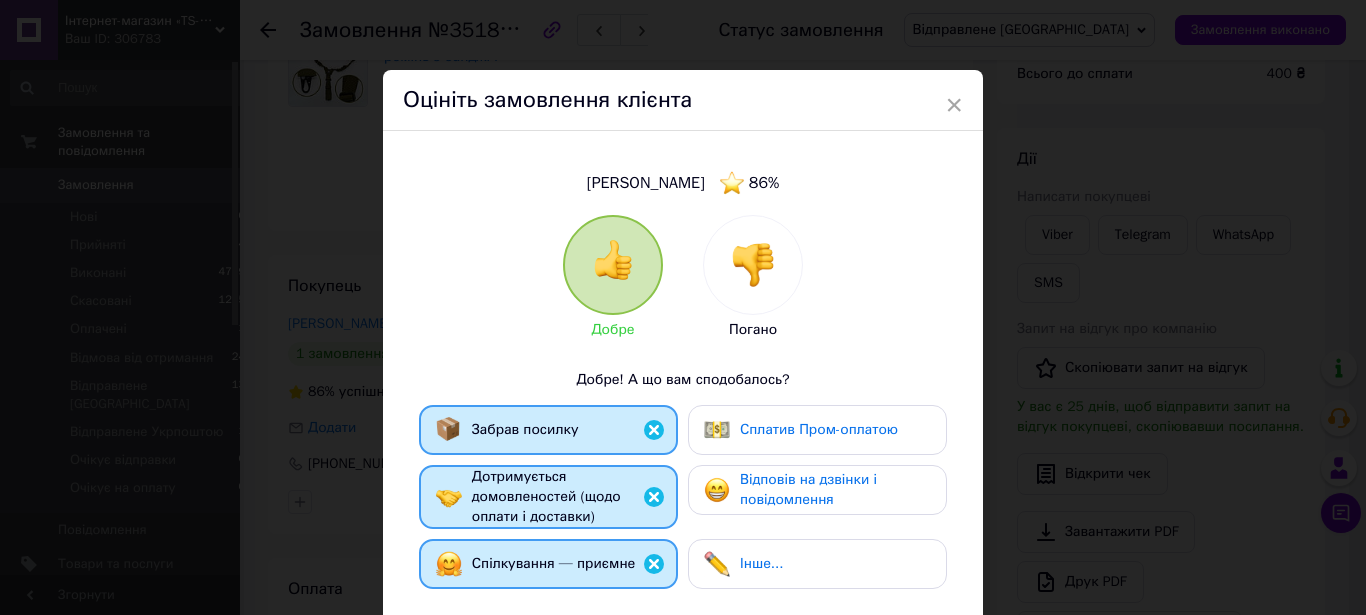 click on "Відповів на дзвінки і повідомлення" at bounding box center [808, 489] 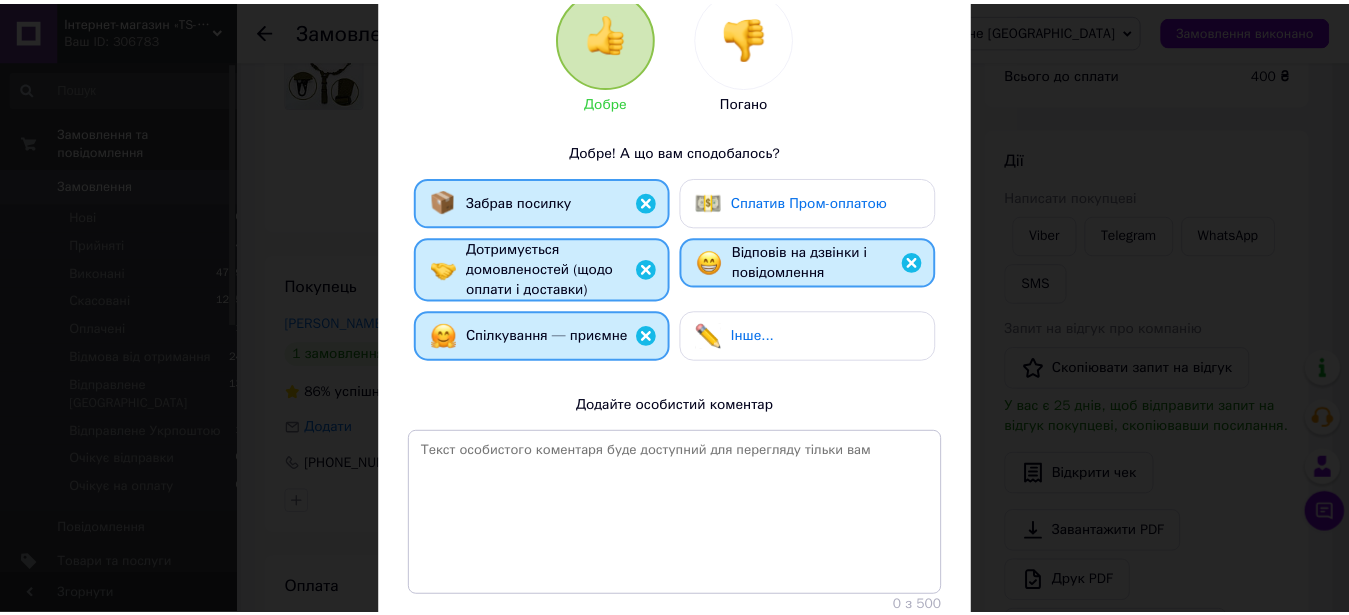 scroll, scrollTop: 403, scrollLeft: 0, axis: vertical 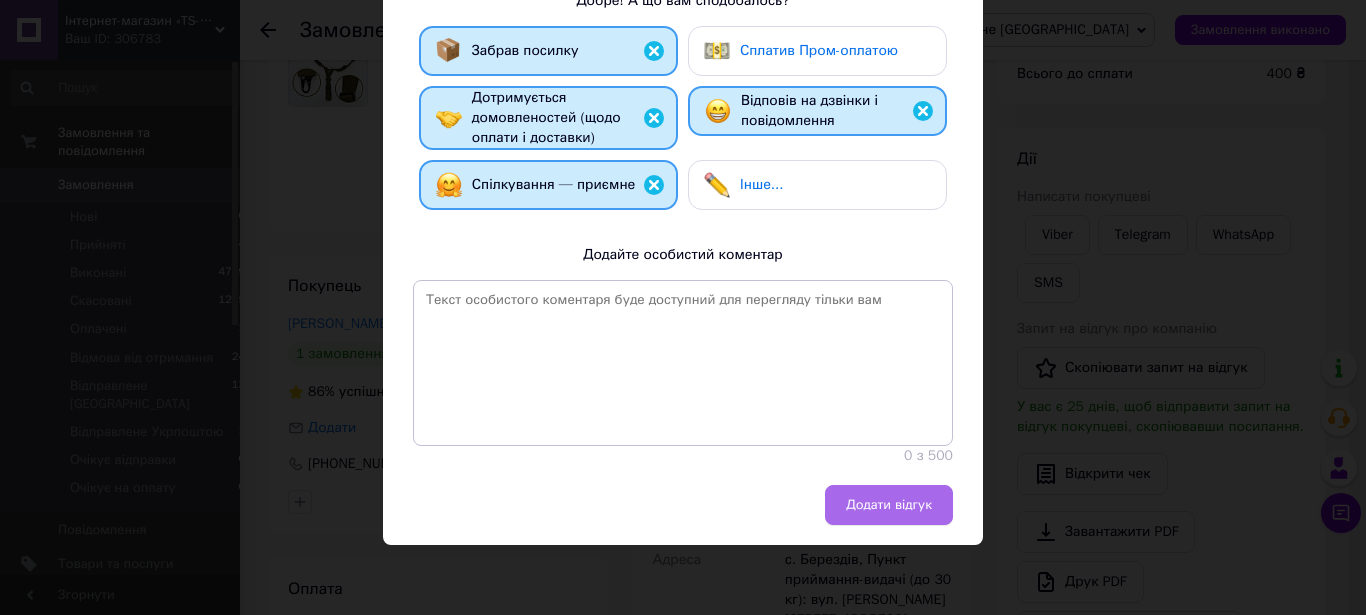 click on "Додати відгук" at bounding box center [889, 505] 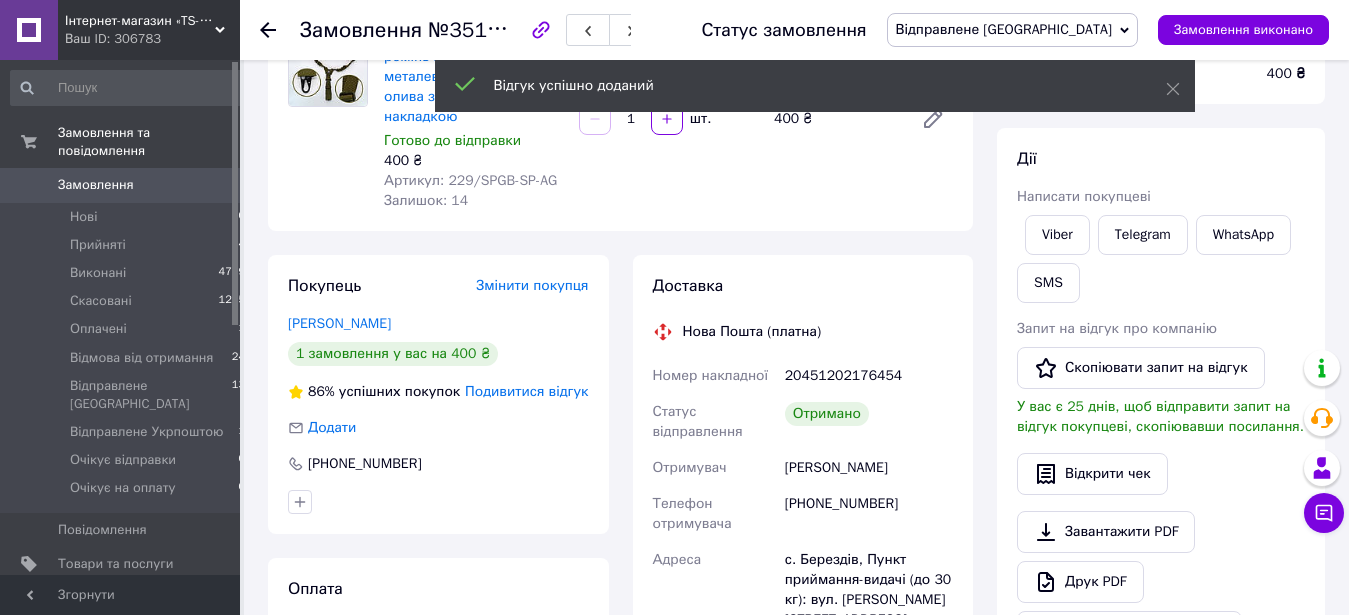 click 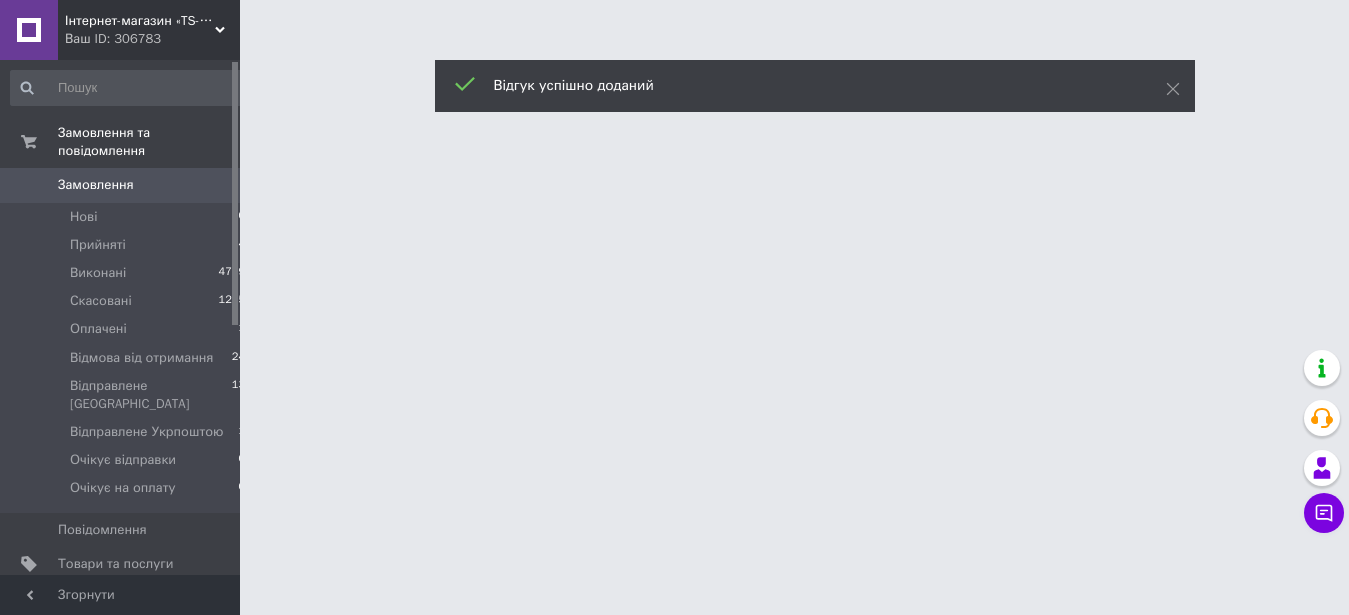 scroll, scrollTop: 0, scrollLeft: 0, axis: both 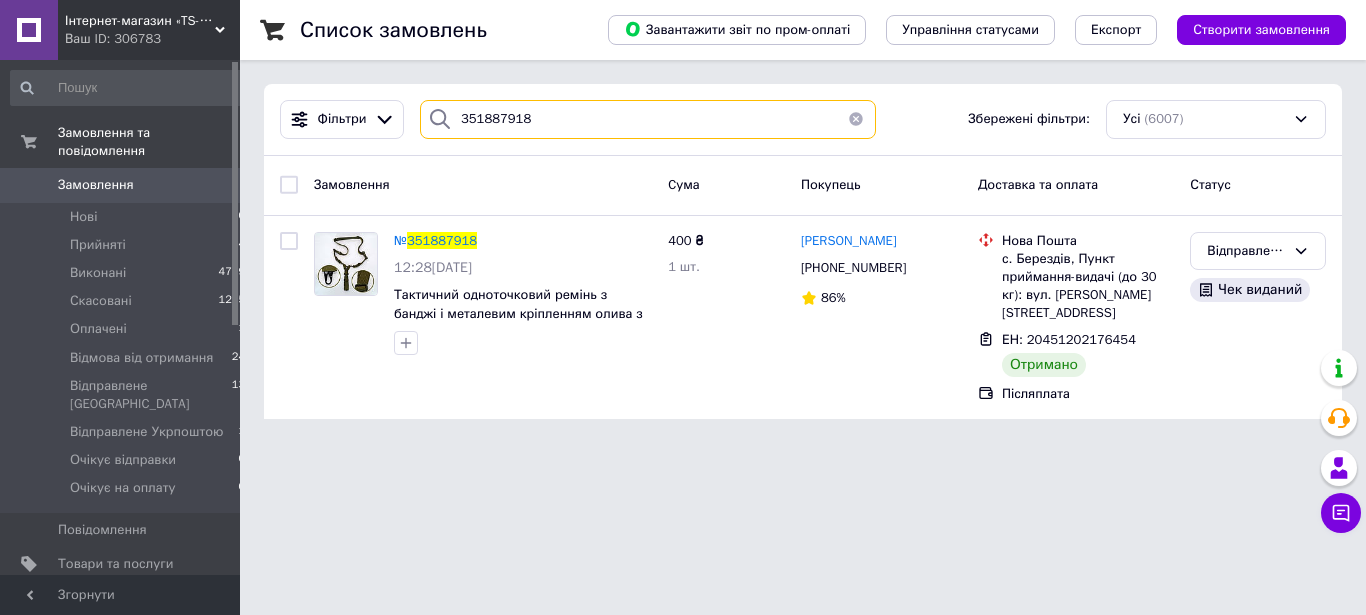 drag, startPoint x: 538, startPoint y: 124, endPoint x: 397, endPoint y: 126, distance: 141.01419 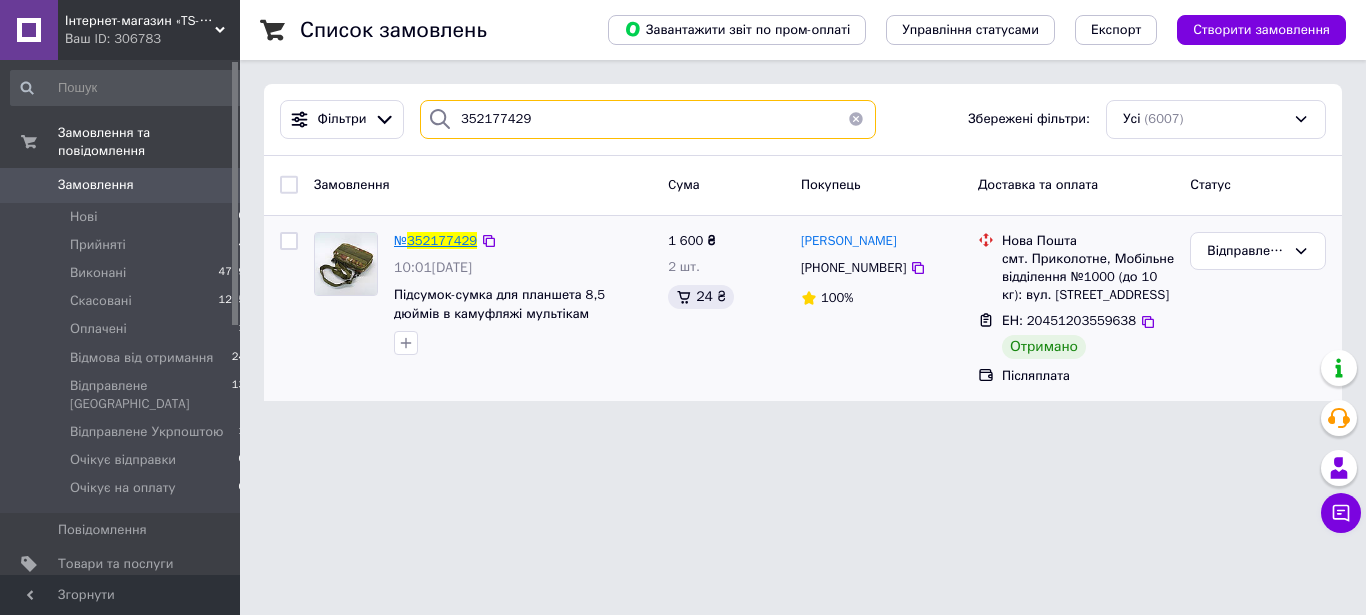 type on "352177429" 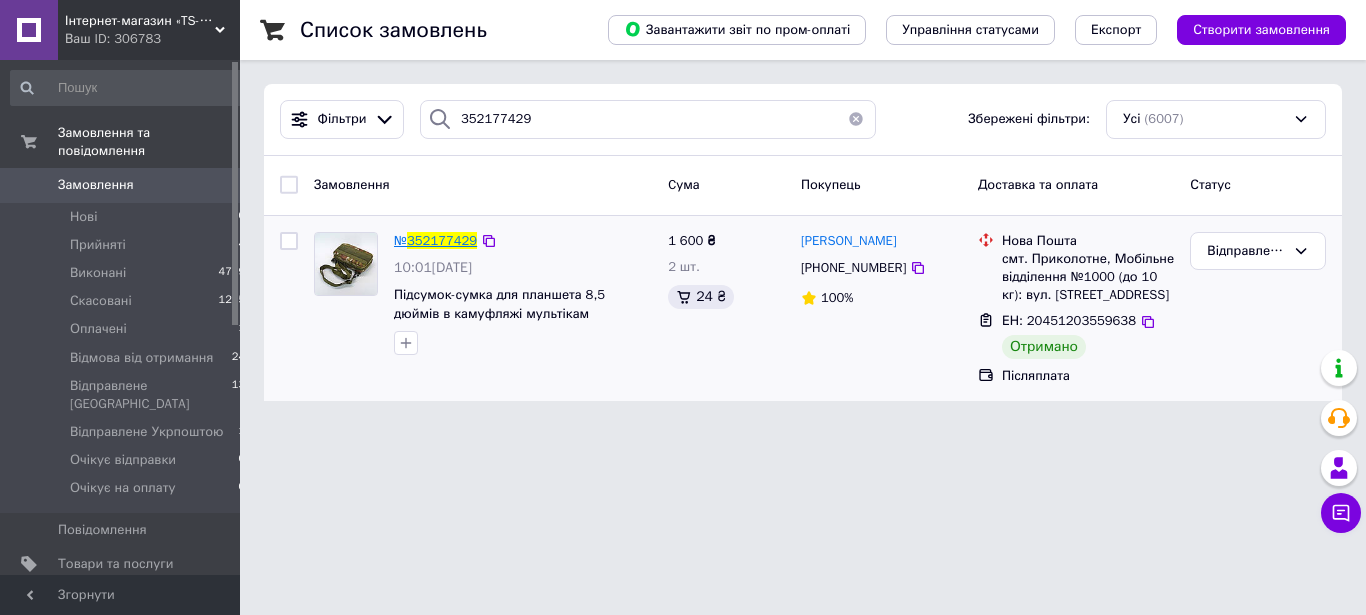 click on "352177429" at bounding box center [442, 240] 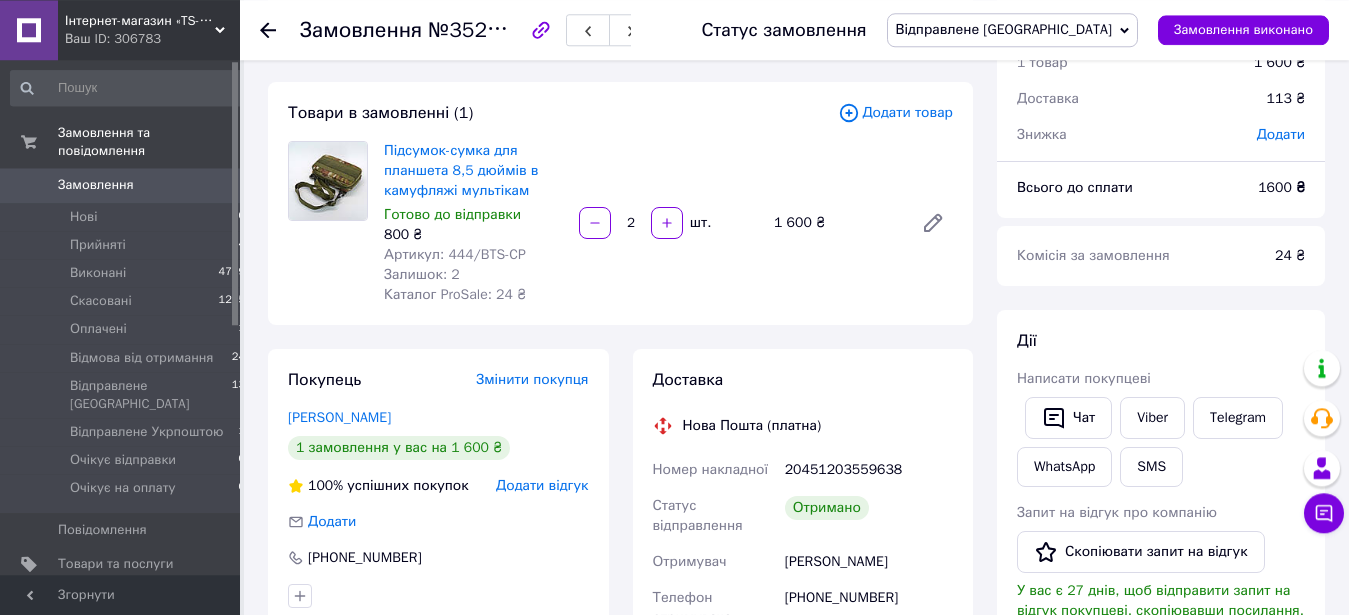 scroll, scrollTop: 204, scrollLeft: 0, axis: vertical 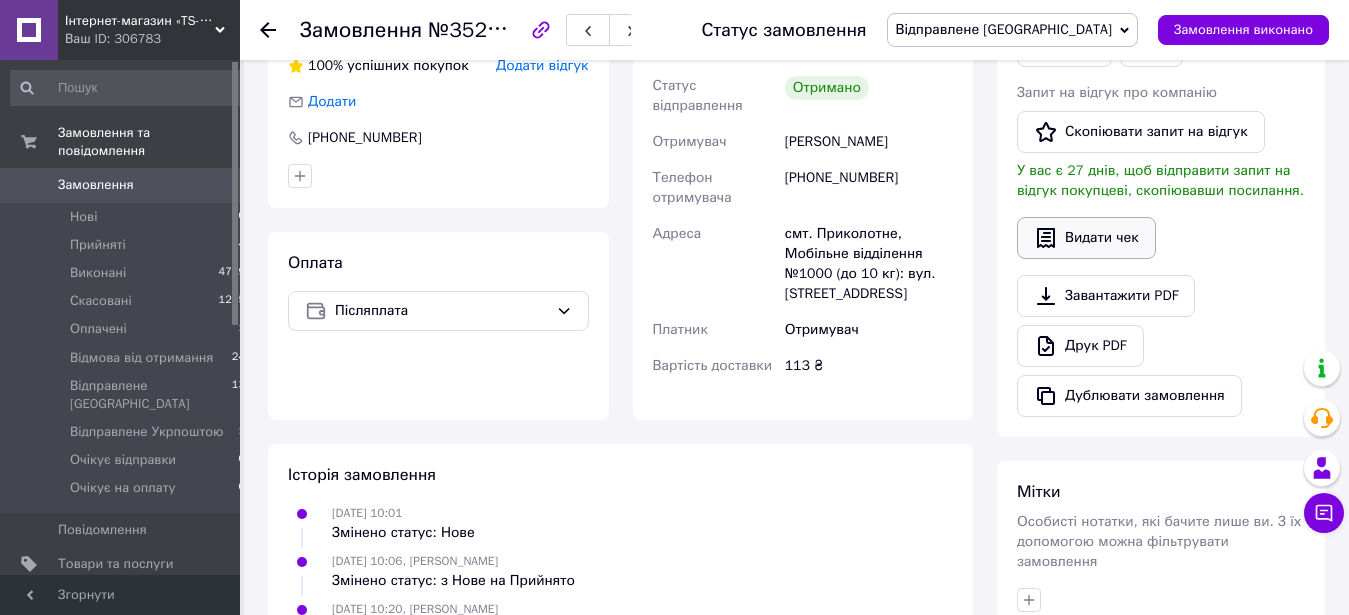 click on "Видати чек" at bounding box center [1086, 238] 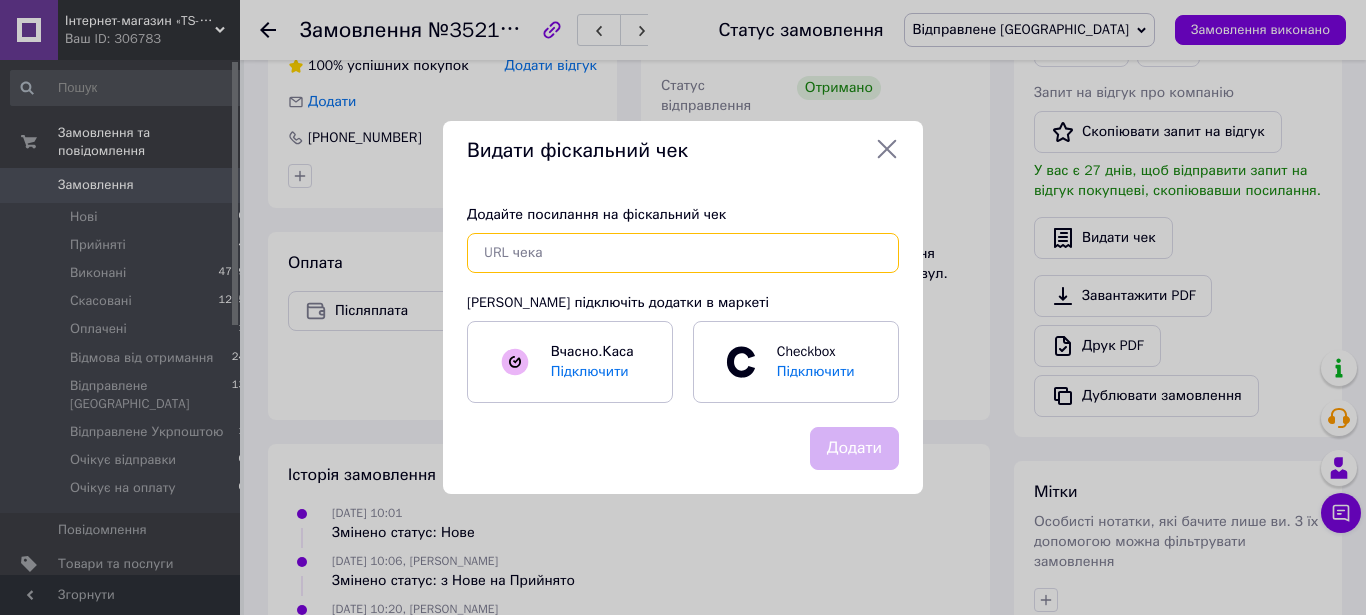 click at bounding box center (683, 253) 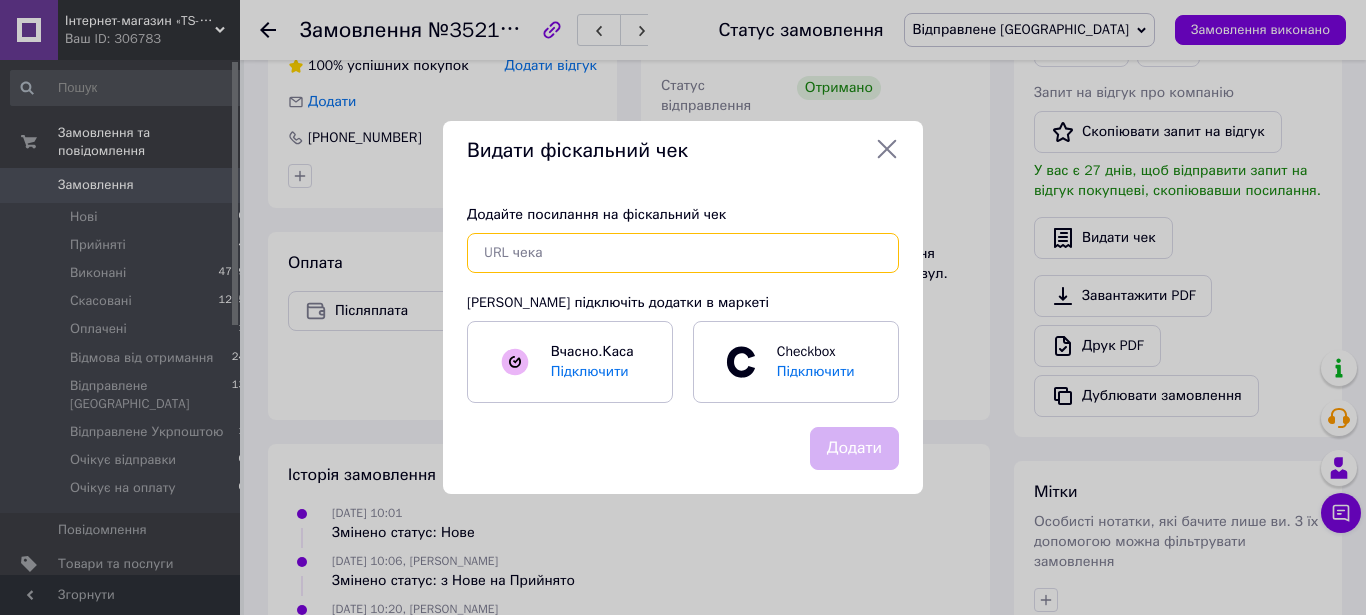 paste on "[URL][DOMAIN_NAME]" 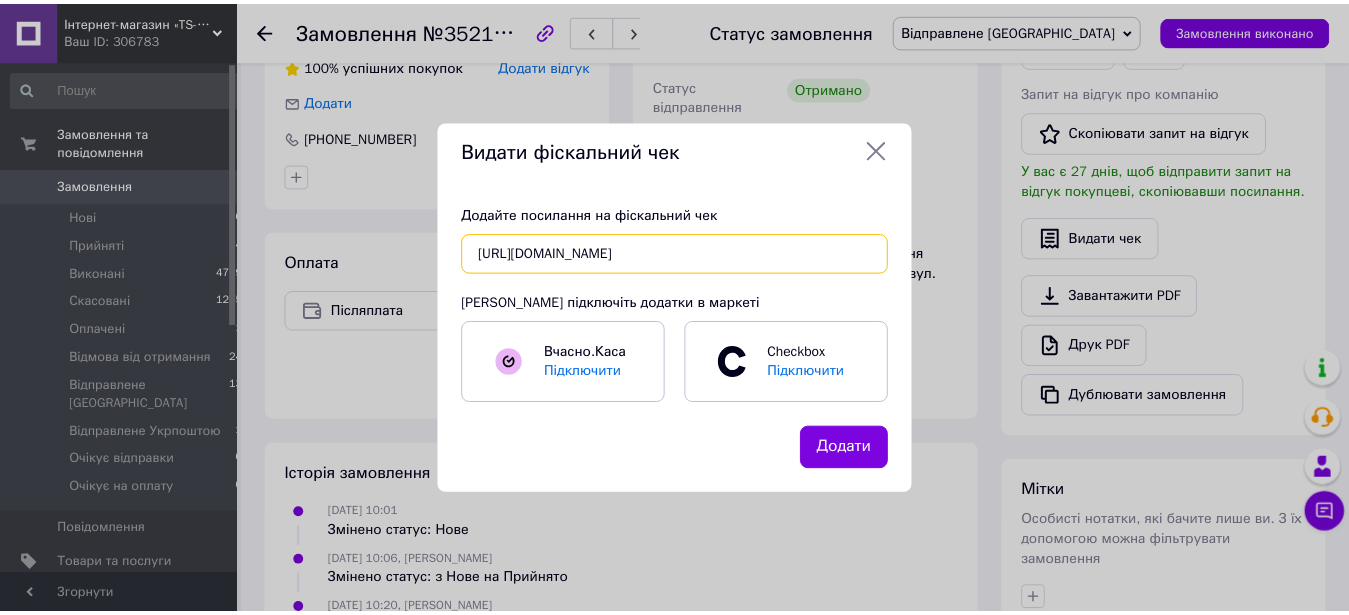 scroll, scrollTop: 0, scrollLeft: 401, axis: horizontal 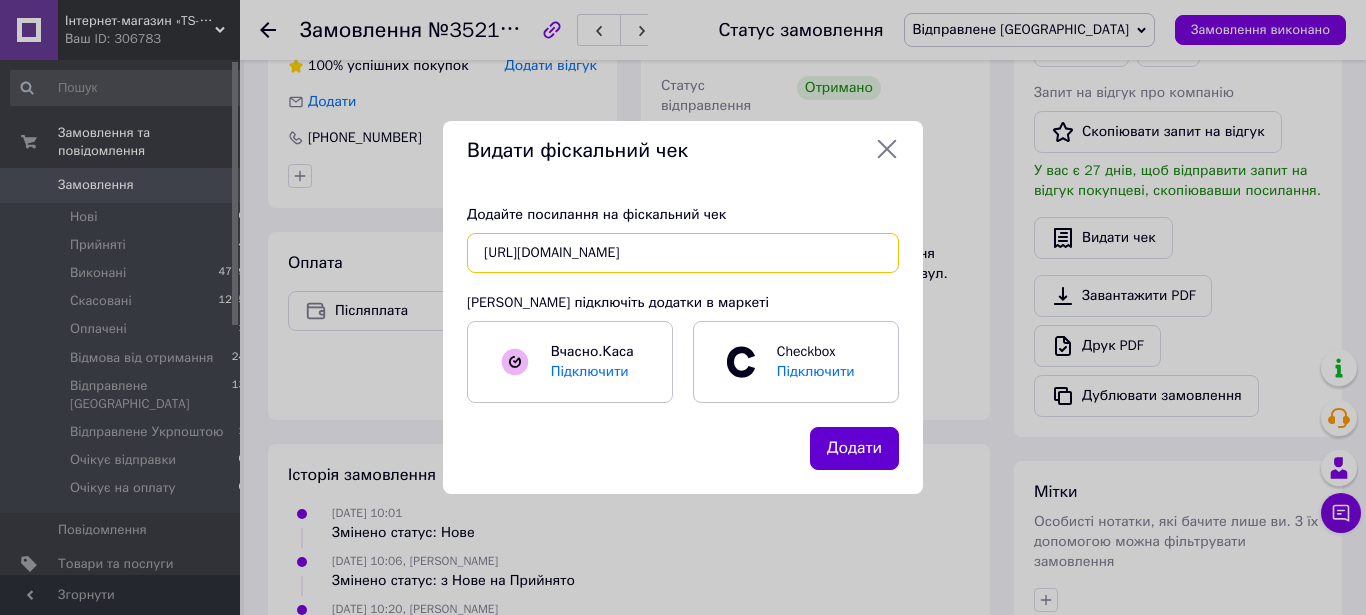 type on "[URL][DOMAIN_NAME]" 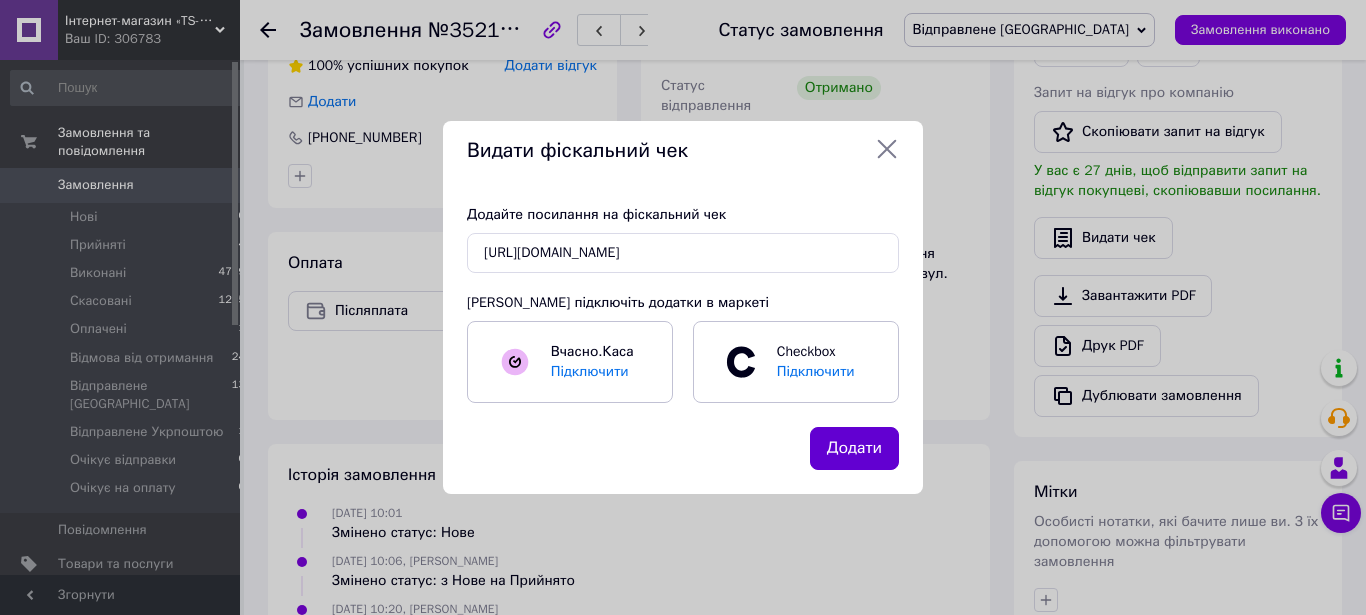 click on "Додати" at bounding box center (854, 448) 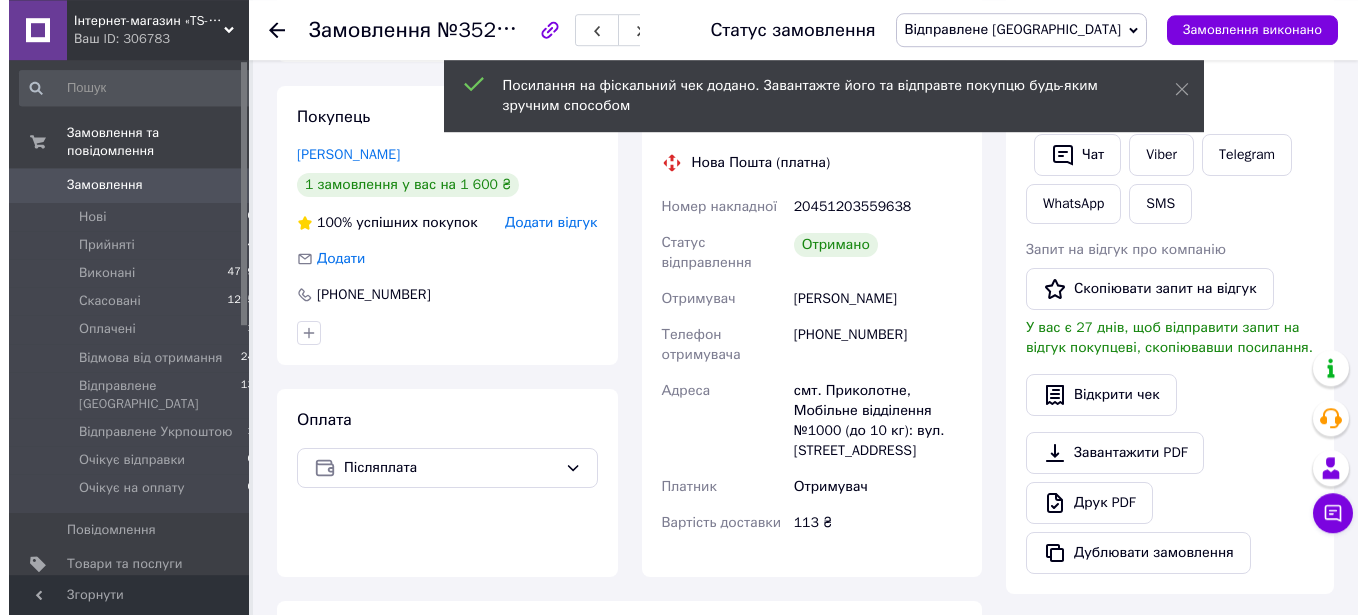 scroll, scrollTop: 306, scrollLeft: 0, axis: vertical 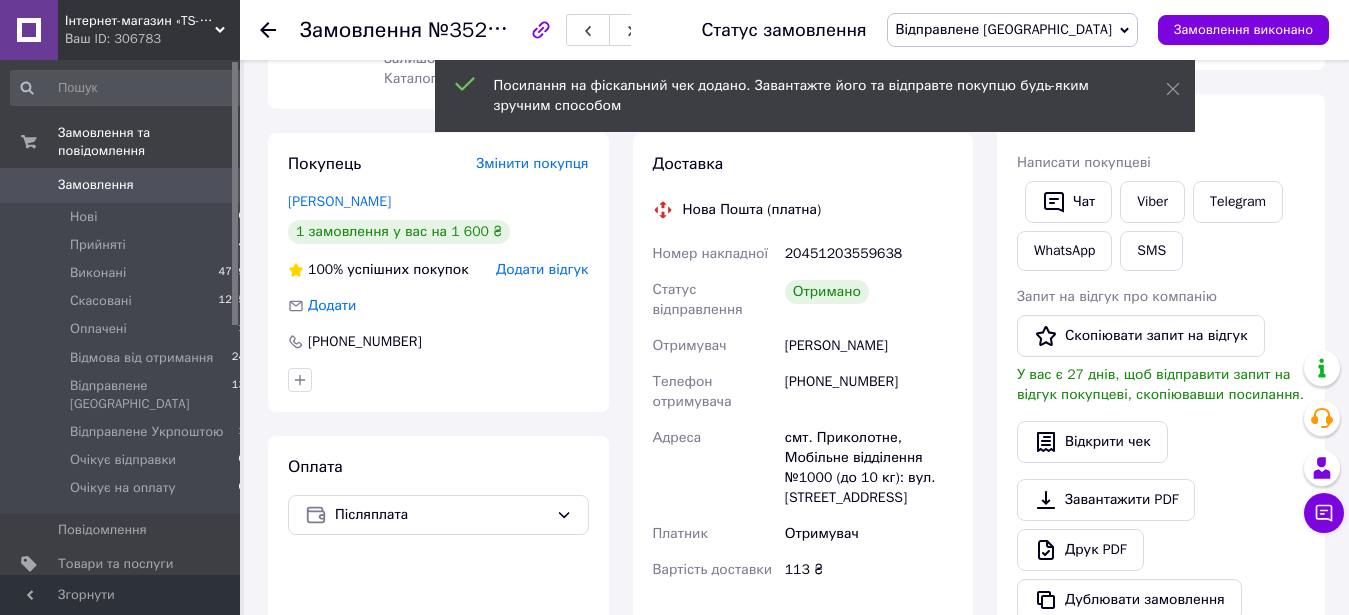 click on "Додати відгук" at bounding box center [542, 269] 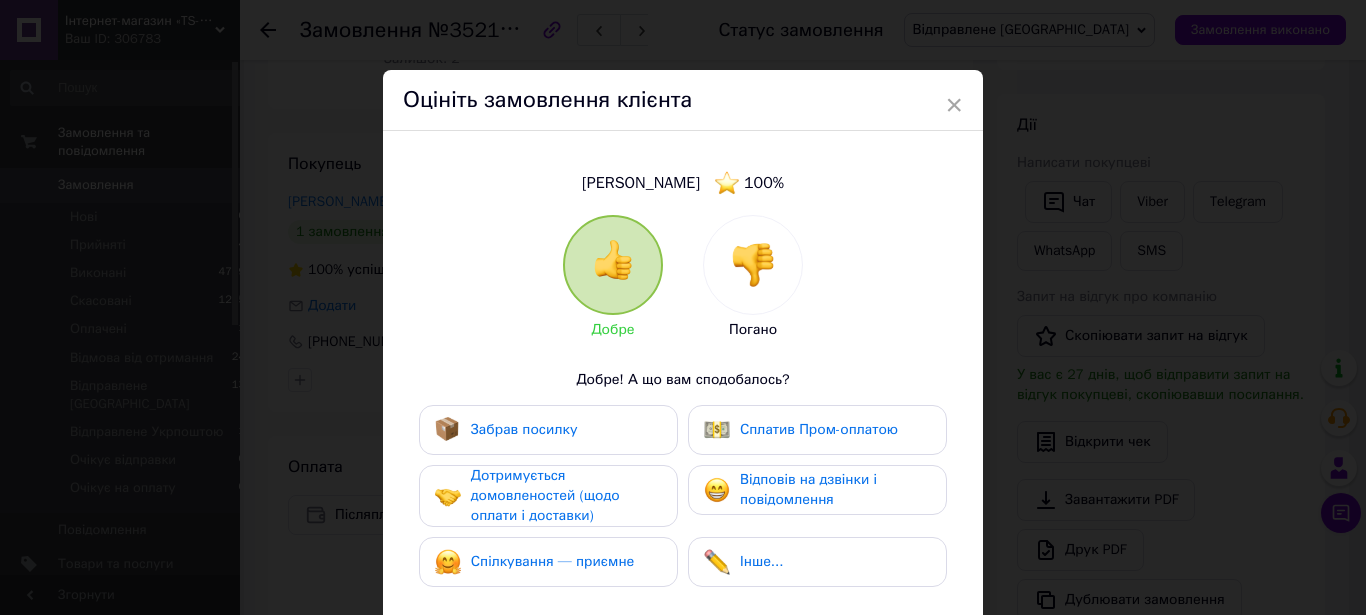 click on "Забрав посилку" at bounding box center [524, 429] 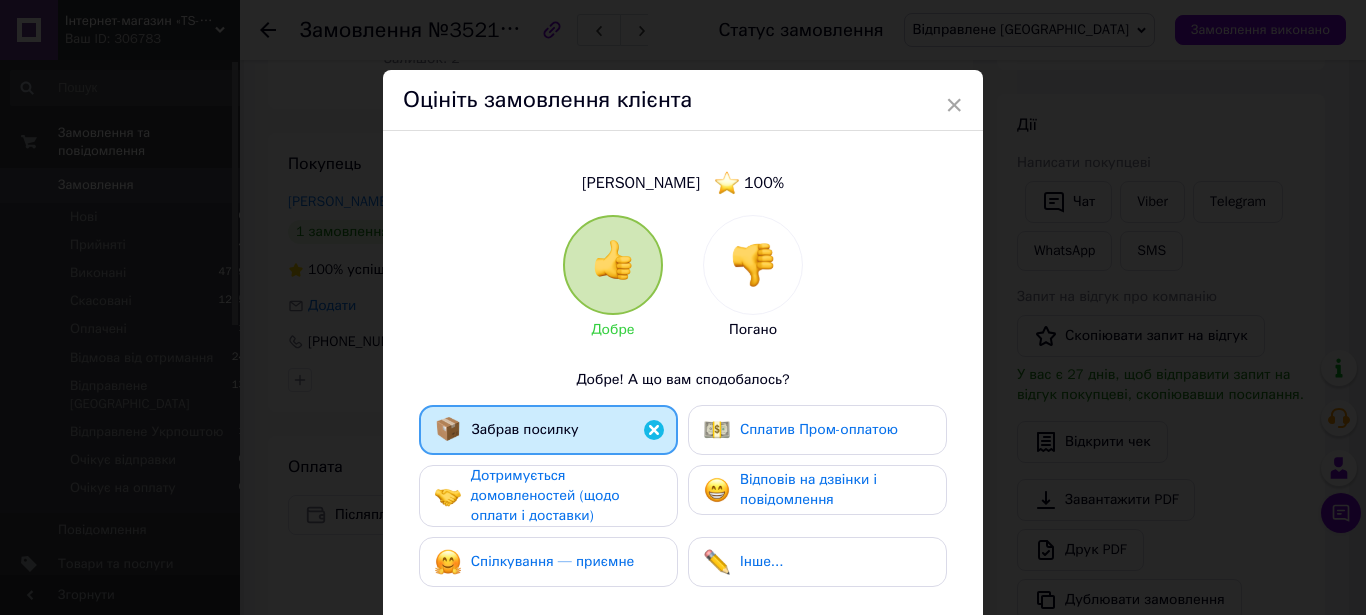 click on "Дотримується домовленостей (щодо оплати і доставки)" at bounding box center (545, 495) 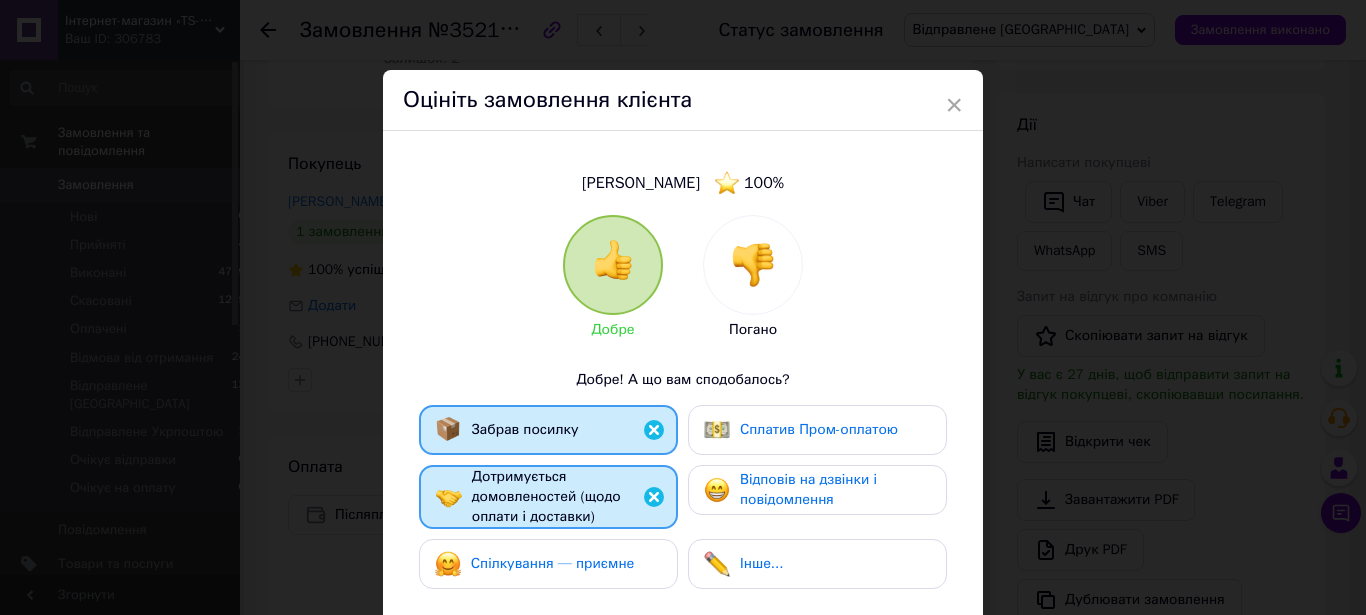 drag, startPoint x: 542, startPoint y: 554, endPoint x: 582, endPoint y: 546, distance: 40.792156 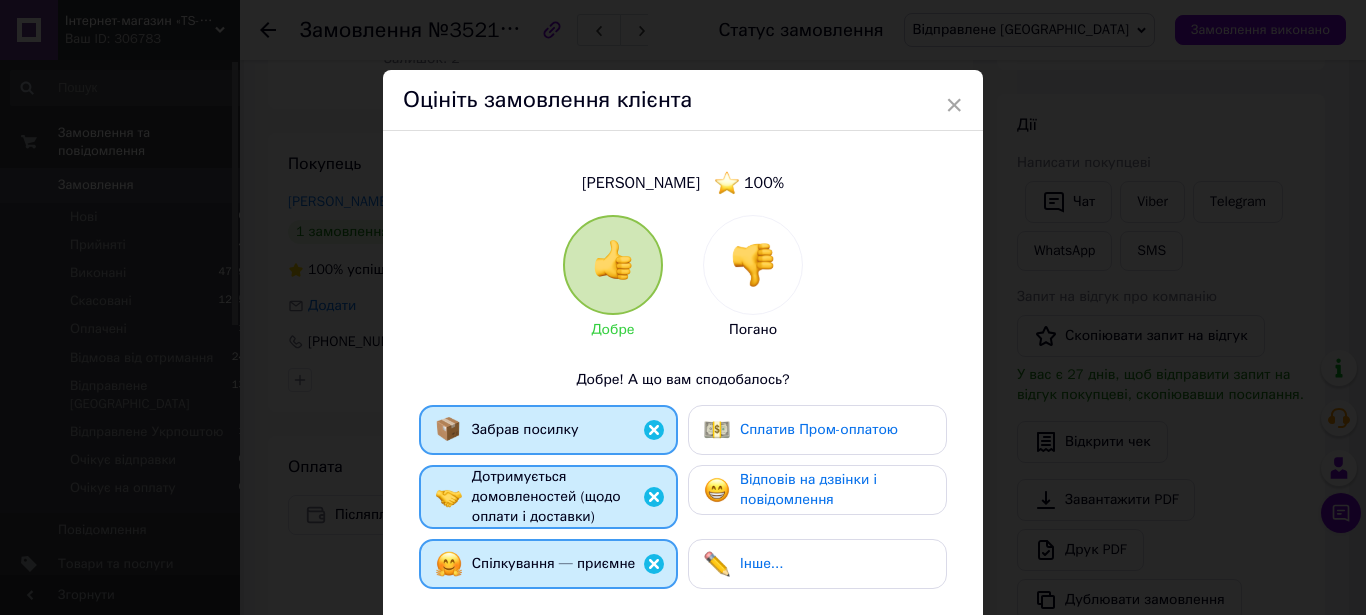 click on "Відповів на дзвінки і повідомлення" at bounding box center [808, 489] 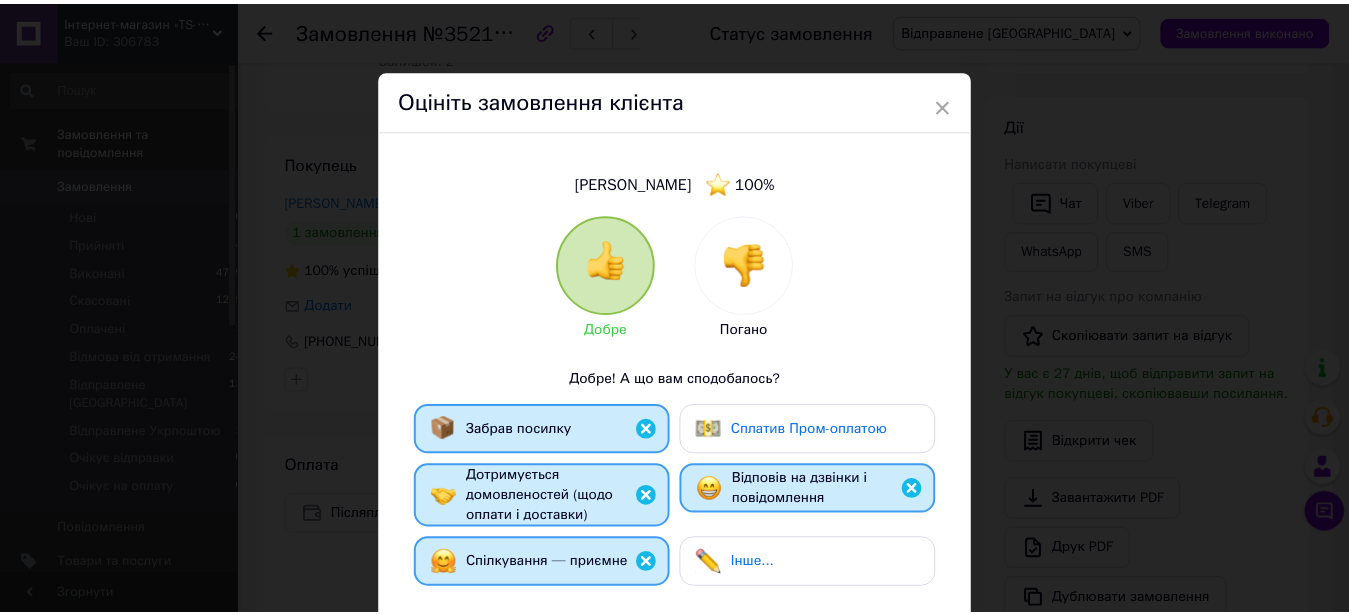 scroll, scrollTop: 403, scrollLeft: 0, axis: vertical 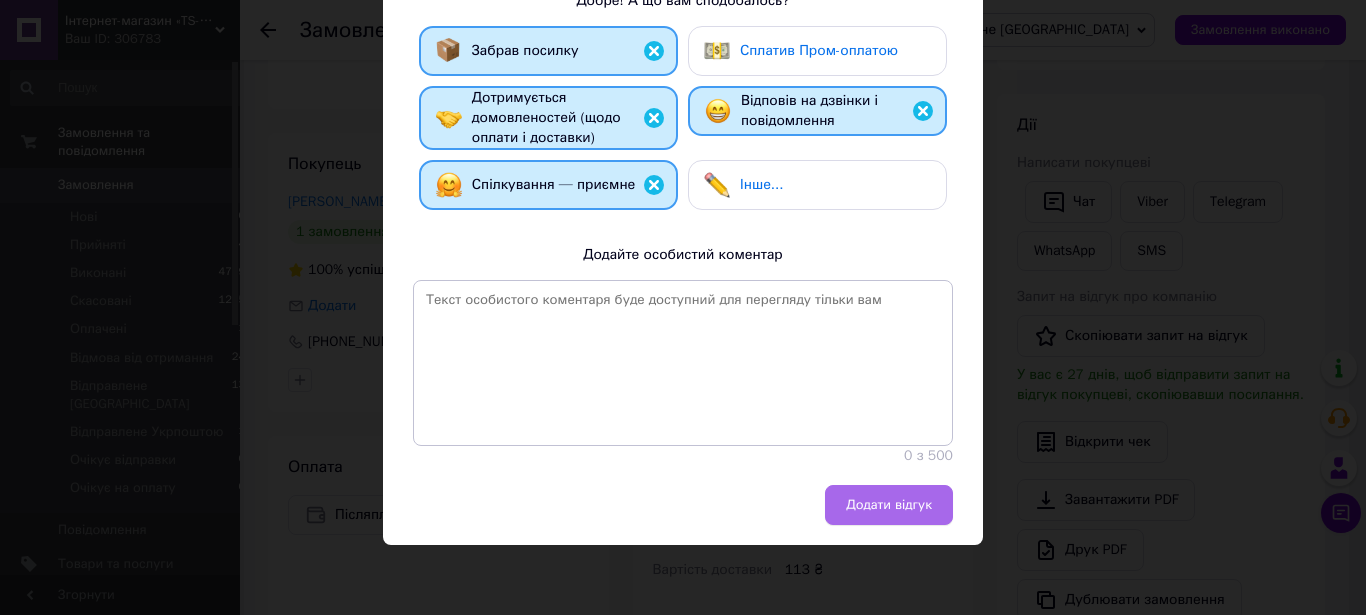 click on "Додати відгук" at bounding box center (889, 505) 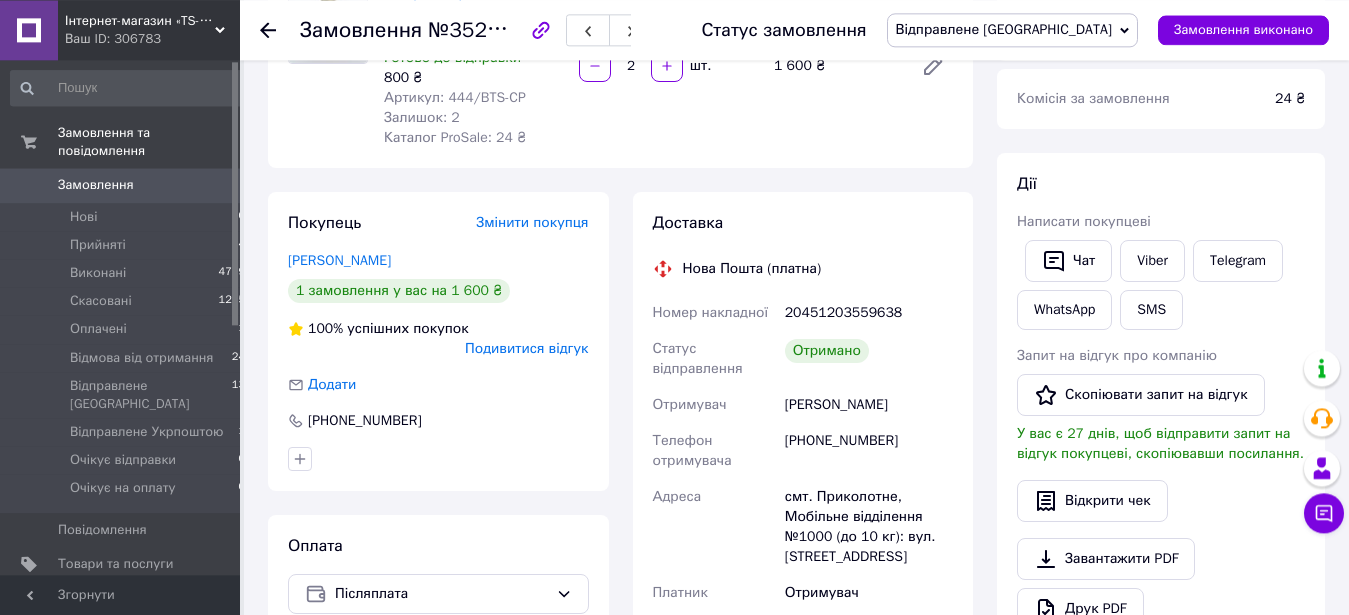 scroll, scrollTop: 204, scrollLeft: 0, axis: vertical 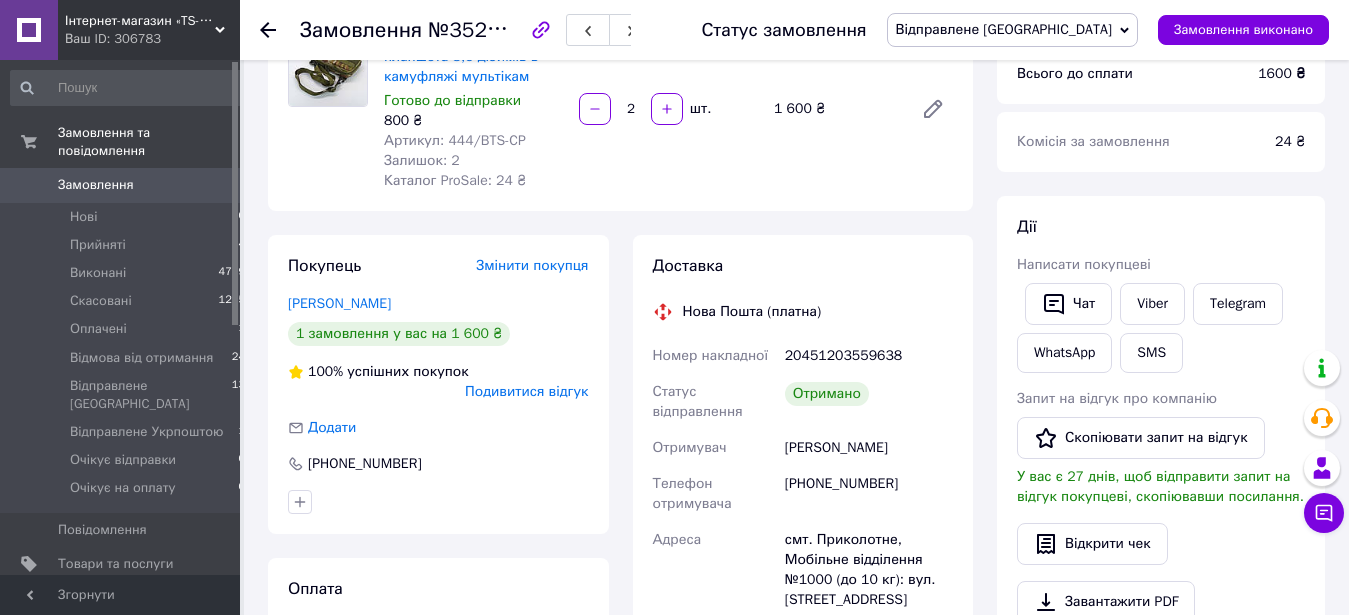 click 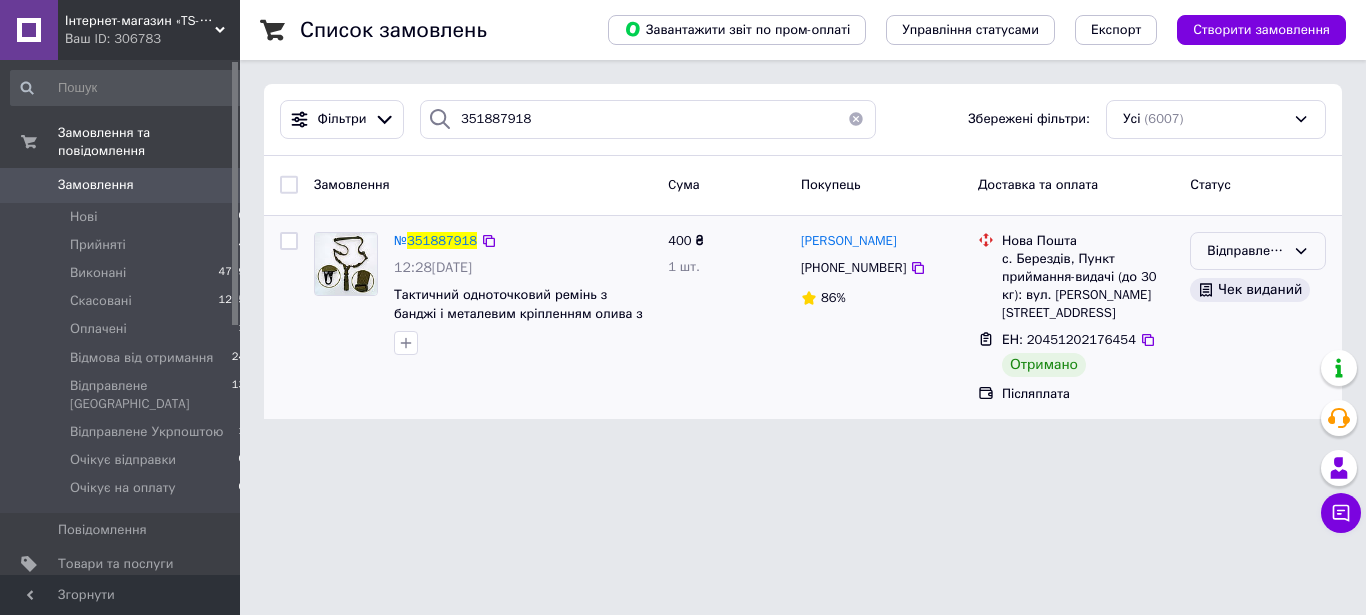 click on "Відправлене [GEOGRAPHIC_DATA]" at bounding box center [1246, 251] 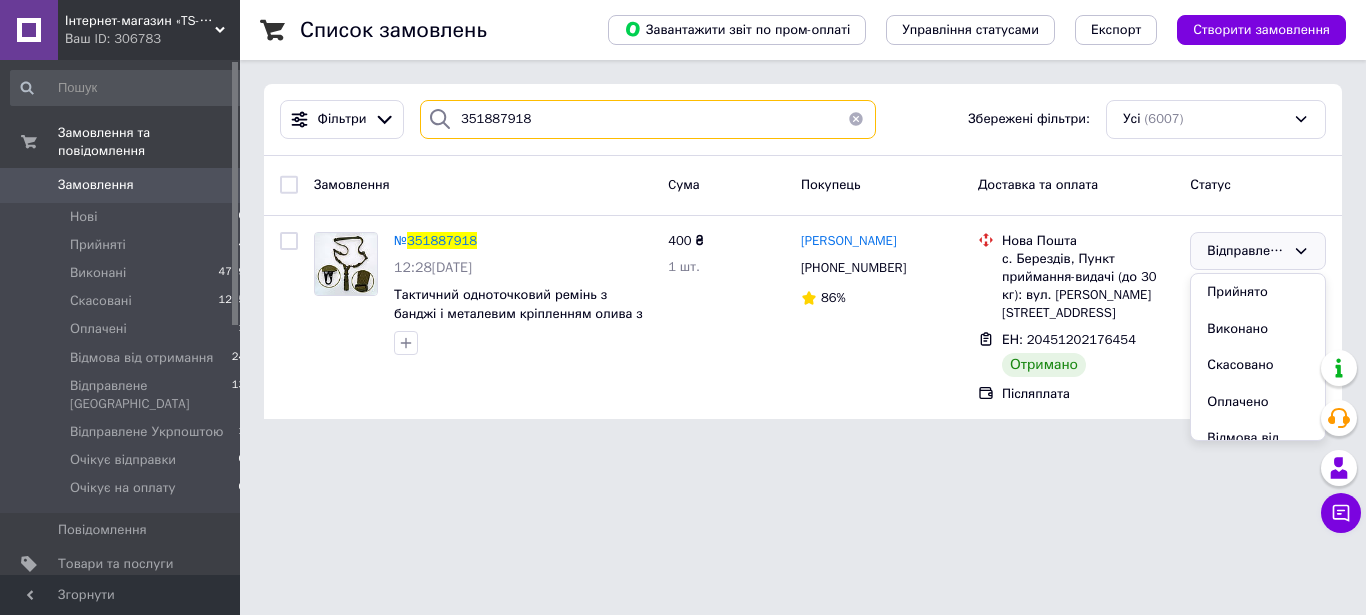 click on "351887918" at bounding box center (648, 119) 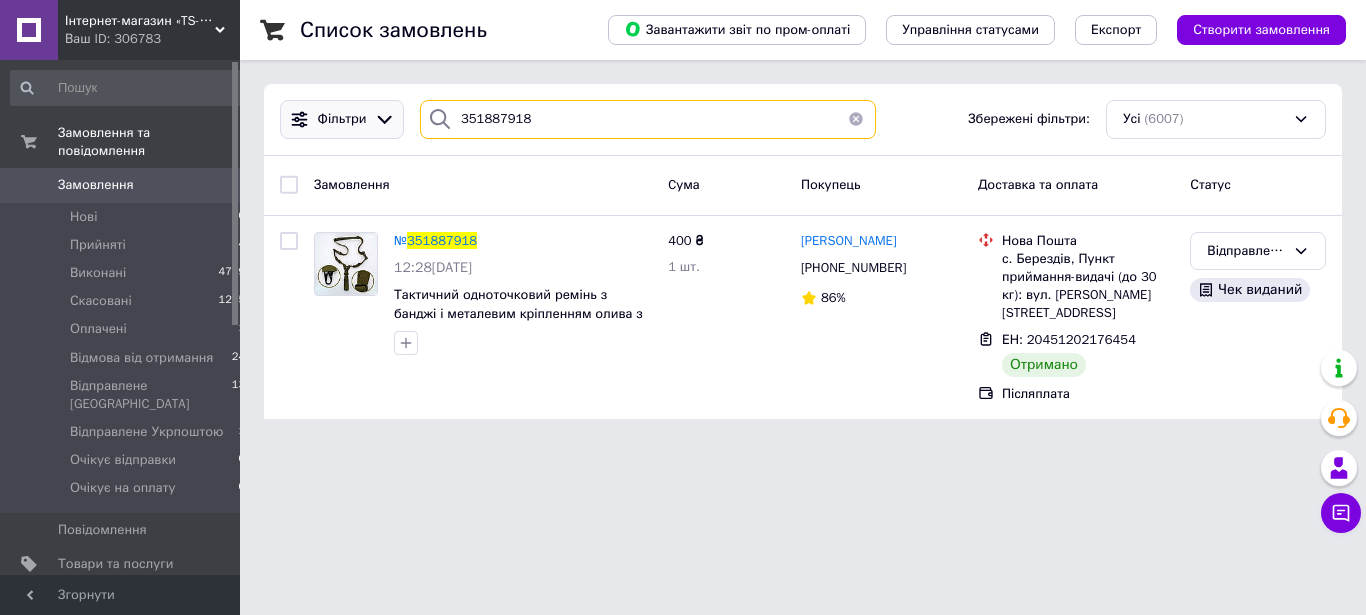 drag, startPoint x: 579, startPoint y: 116, endPoint x: 364, endPoint y: 116, distance: 215 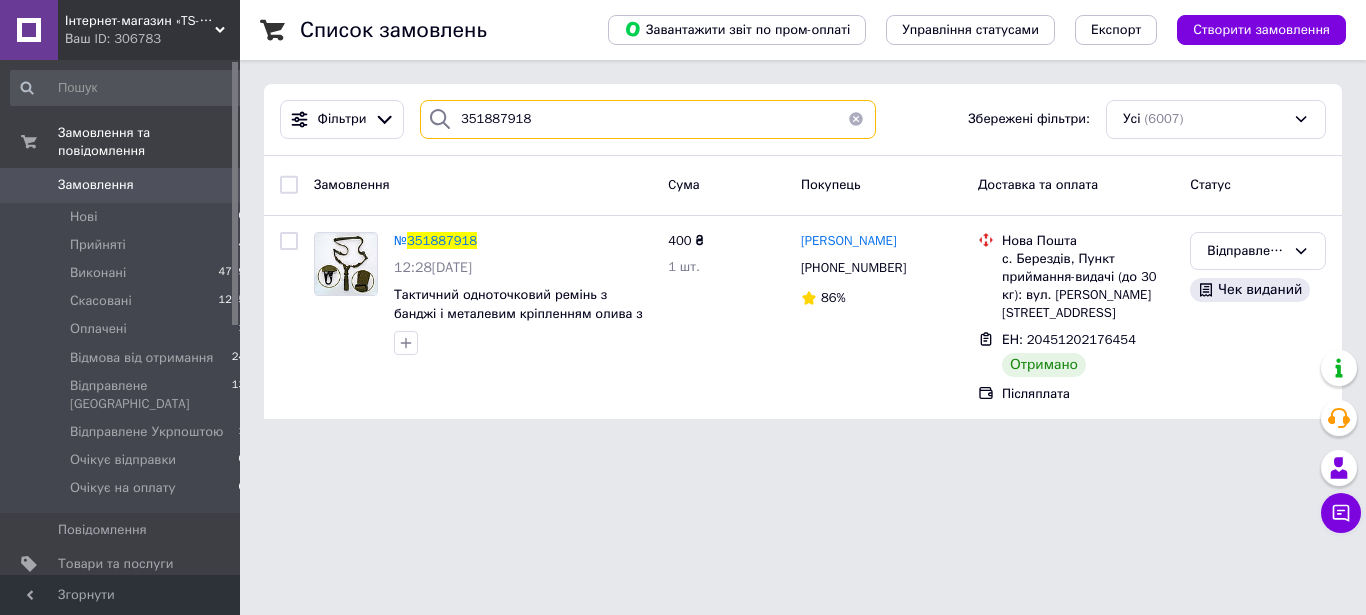 paste on "948941" 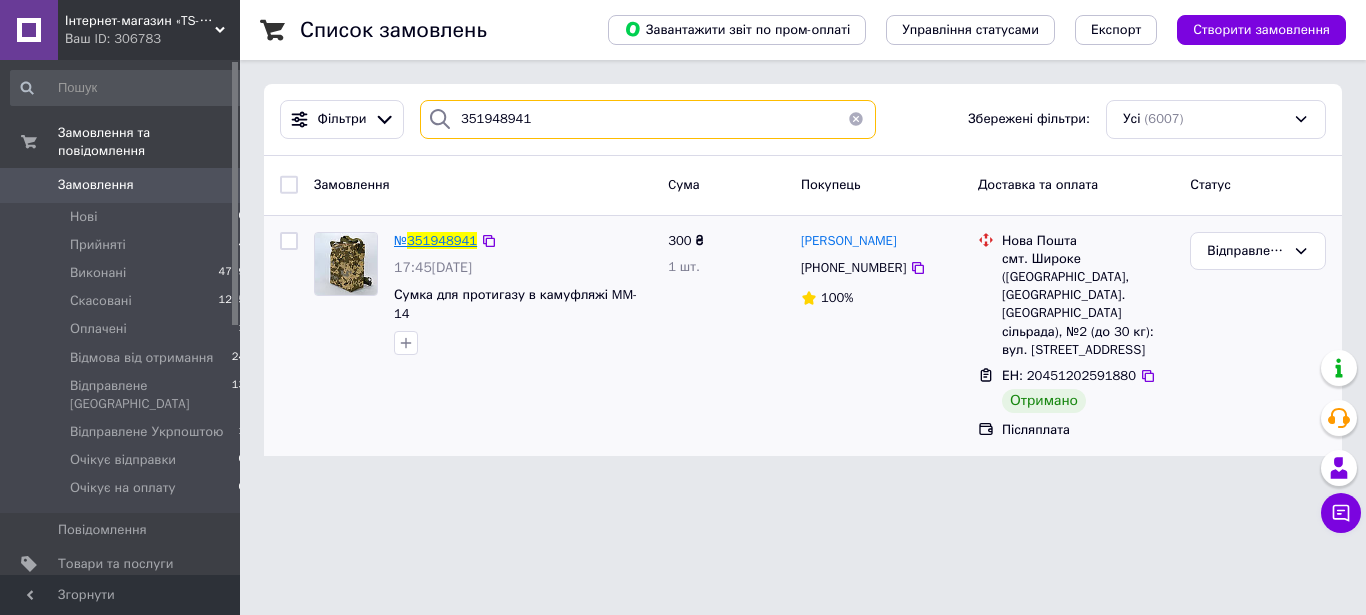 type on "351948941" 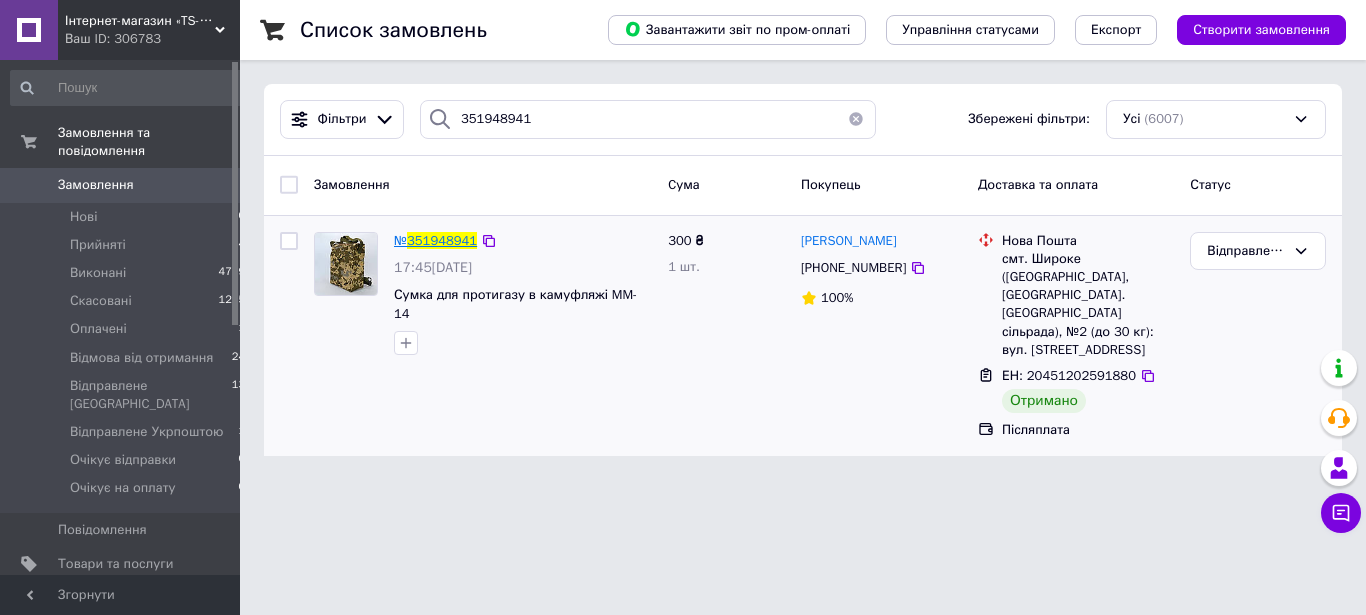 click on "351948941" at bounding box center (442, 240) 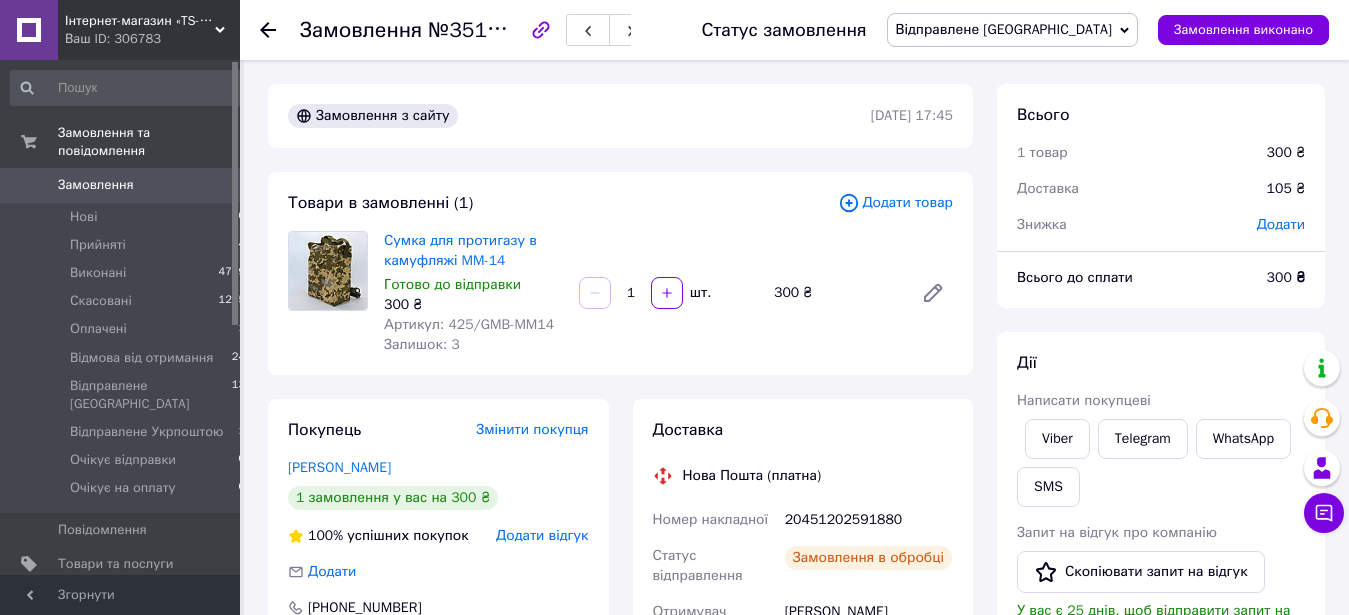 click on "Відправлене [GEOGRAPHIC_DATA]" at bounding box center [1004, 29] 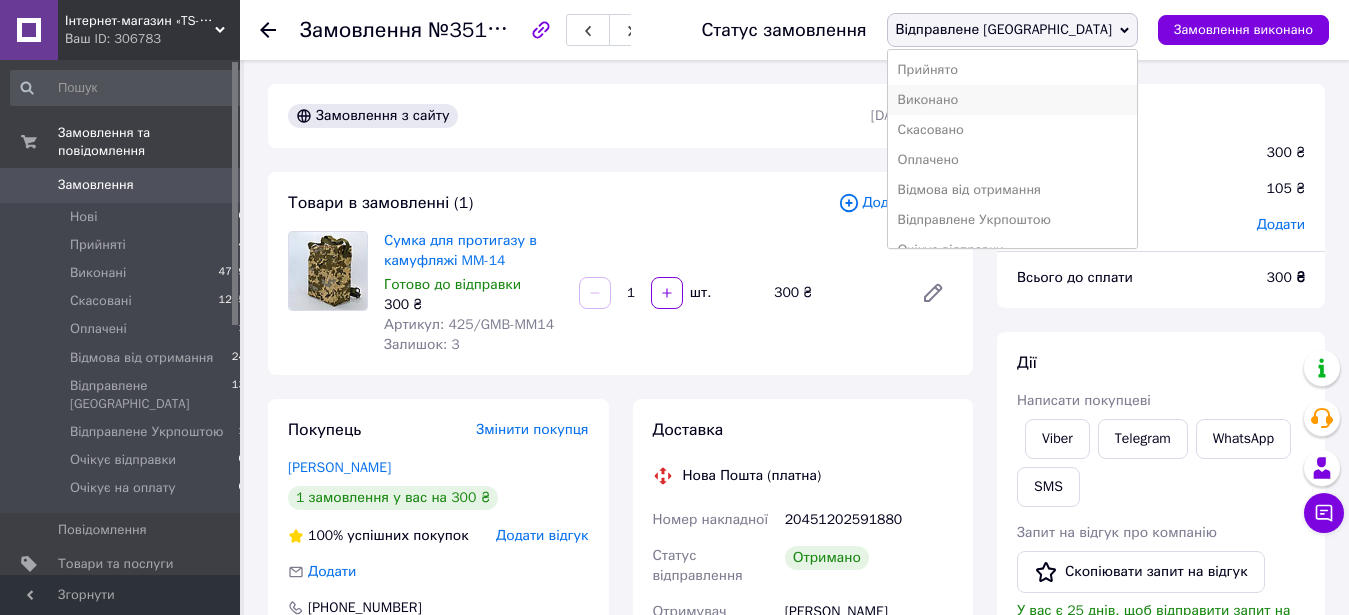 click on "Виконано" at bounding box center (1012, 100) 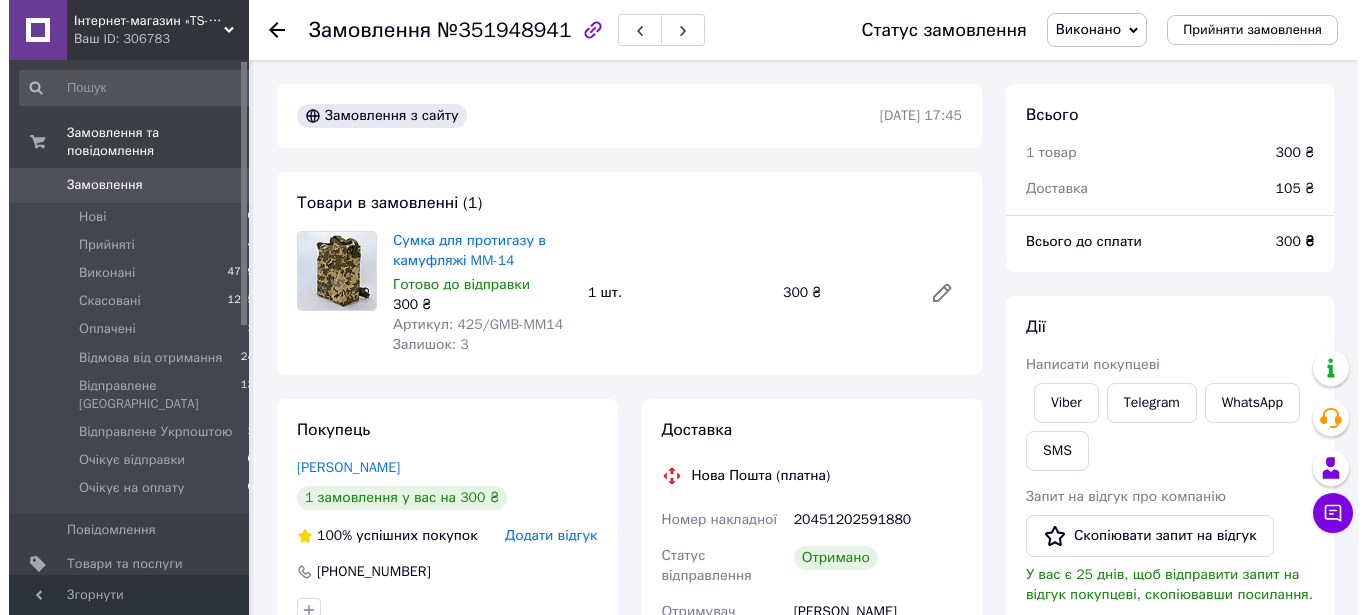 scroll, scrollTop: 306, scrollLeft: 0, axis: vertical 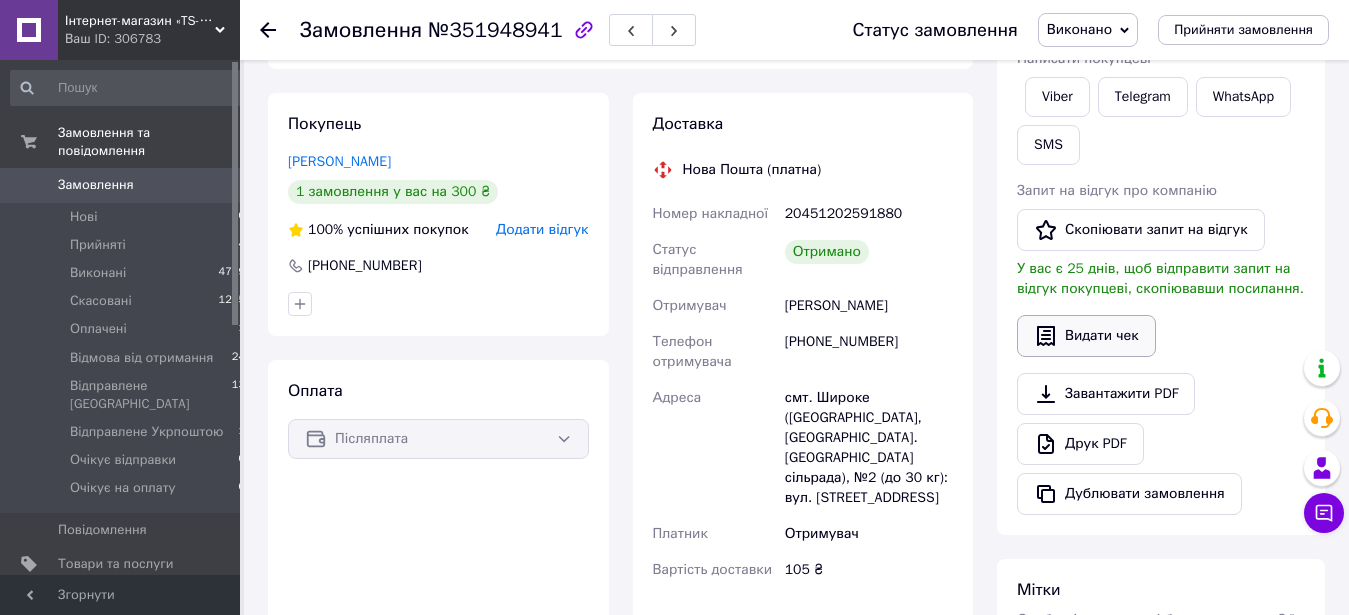 click on "Видати чек" at bounding box center (1086, 336) 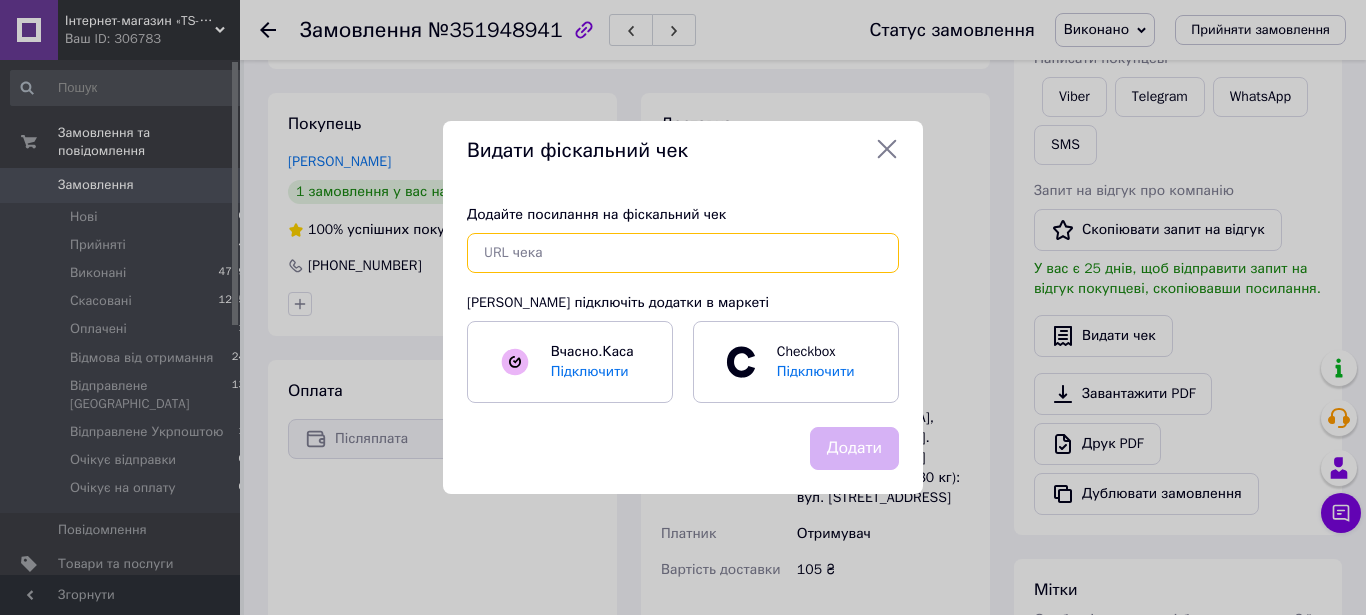 paste on "[URL][DOMAIN_NAME]" 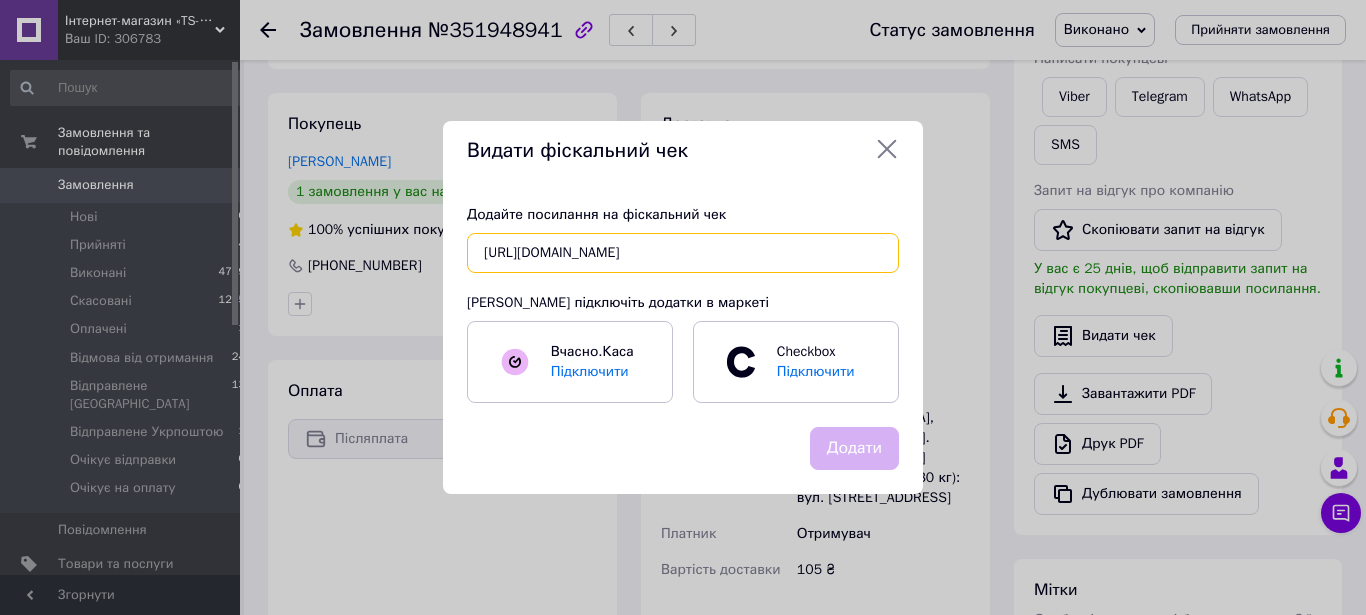 scroll, scrollTop: 0, scrollLeft: 394, axis: horizontal 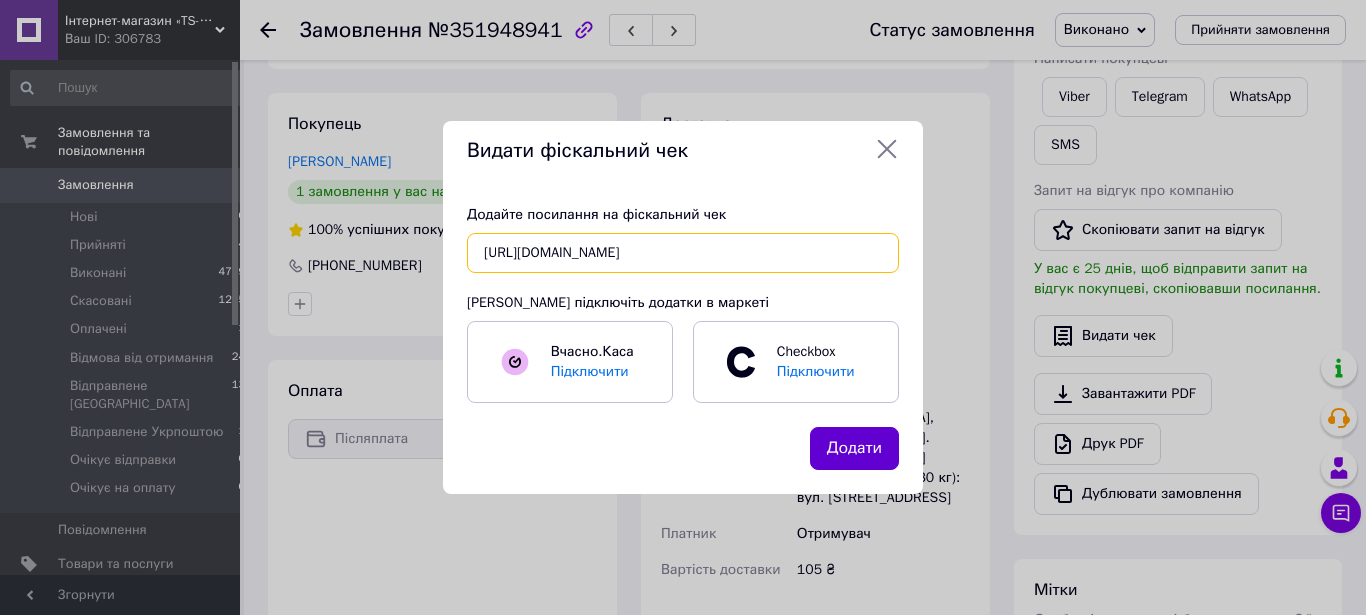 type on "[URL][DOMAIN_NAME]" 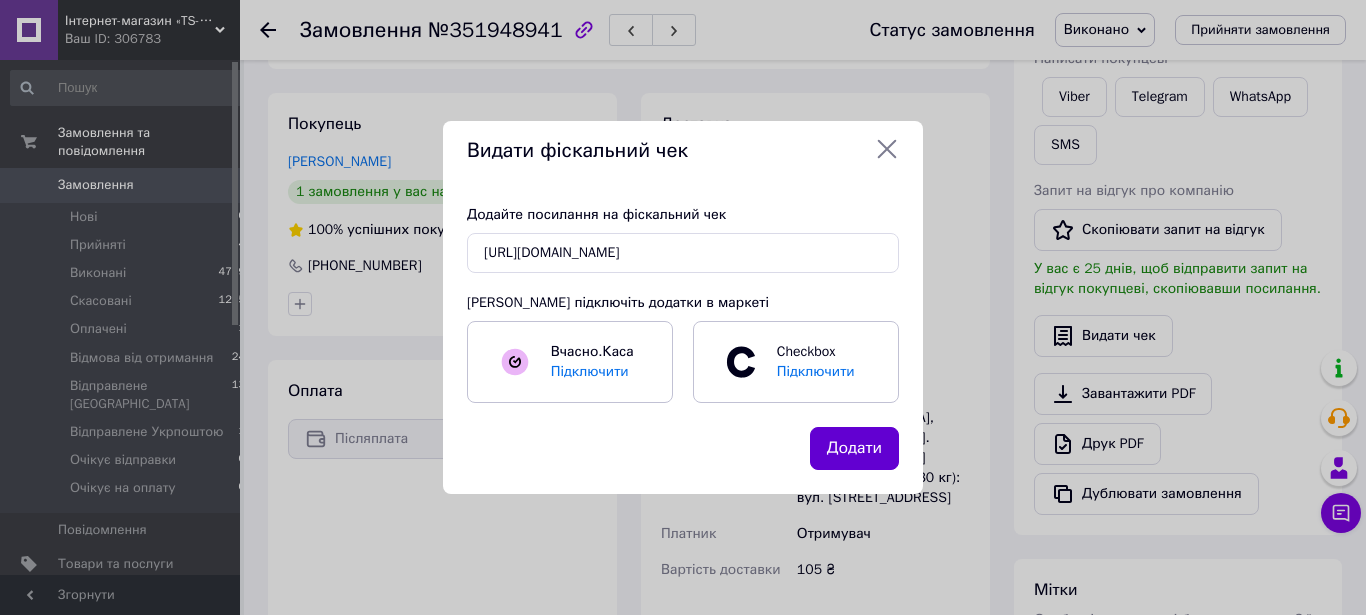 click on "Додати" at bounding box center [854, 448] 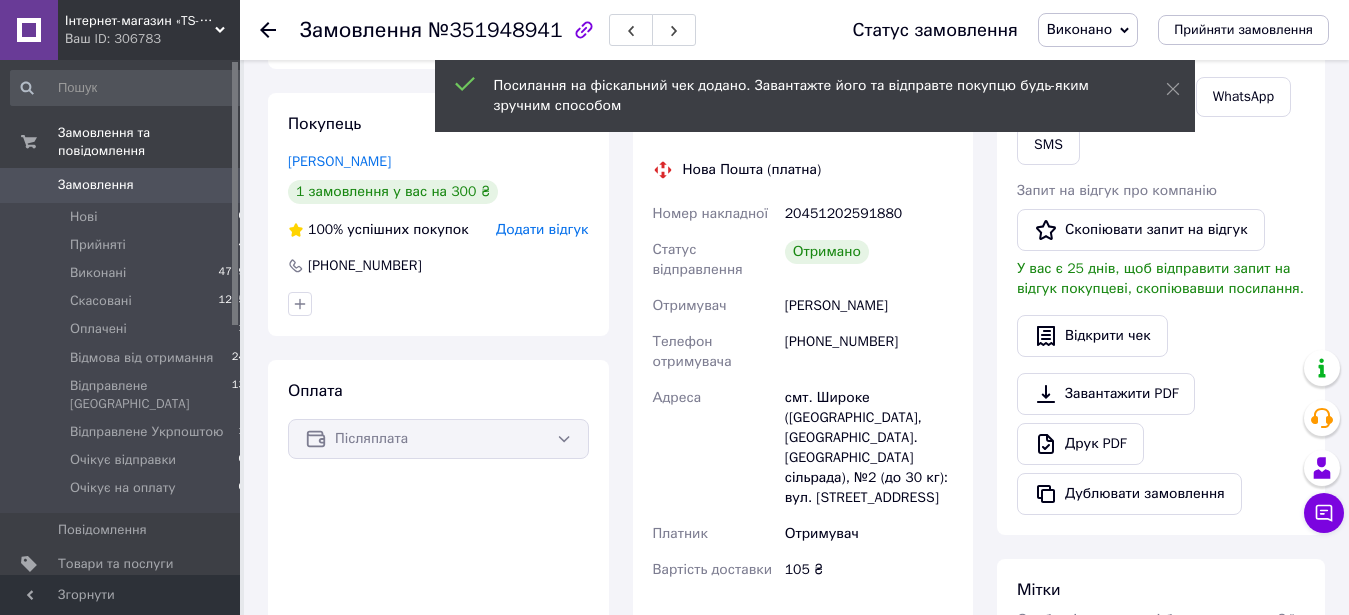 click on "Додати відгук" at bounding box center (542, 229) 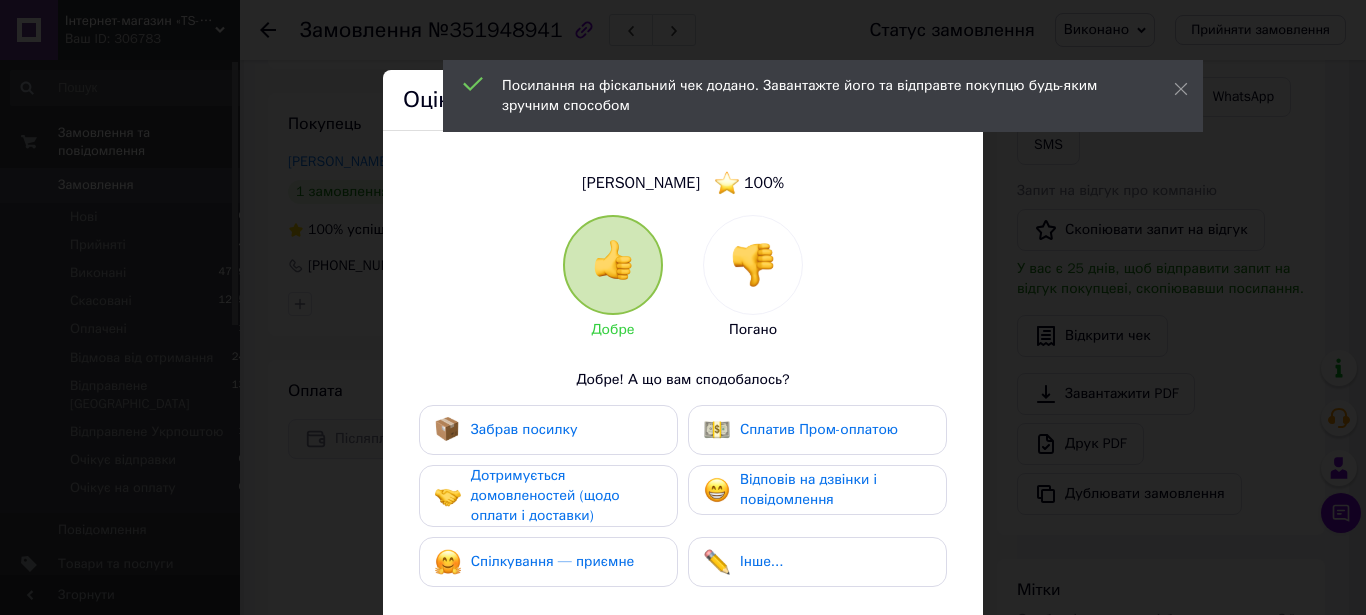 drag, startPoint x: 525, startPoint y: 438, endPoint x: 542, endPoint y: 508, distance: 72.03471 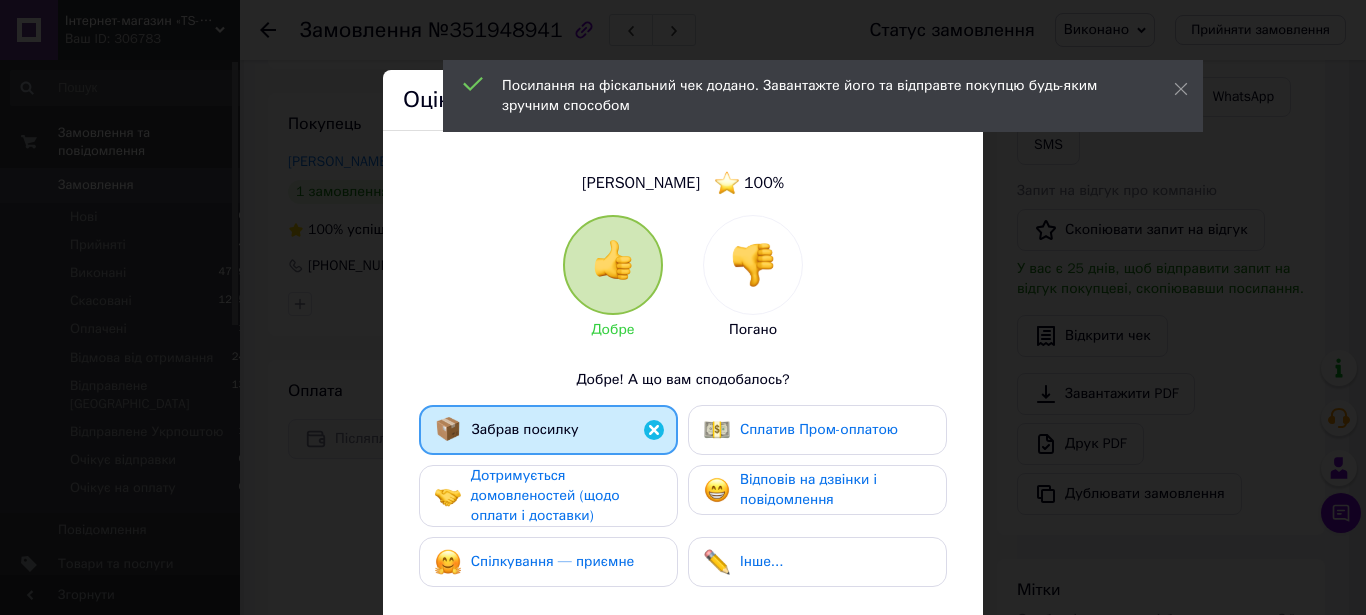 click on "Дотримується домовленостей (щодо оплати і доставки)" at bounding box center [545, 495] 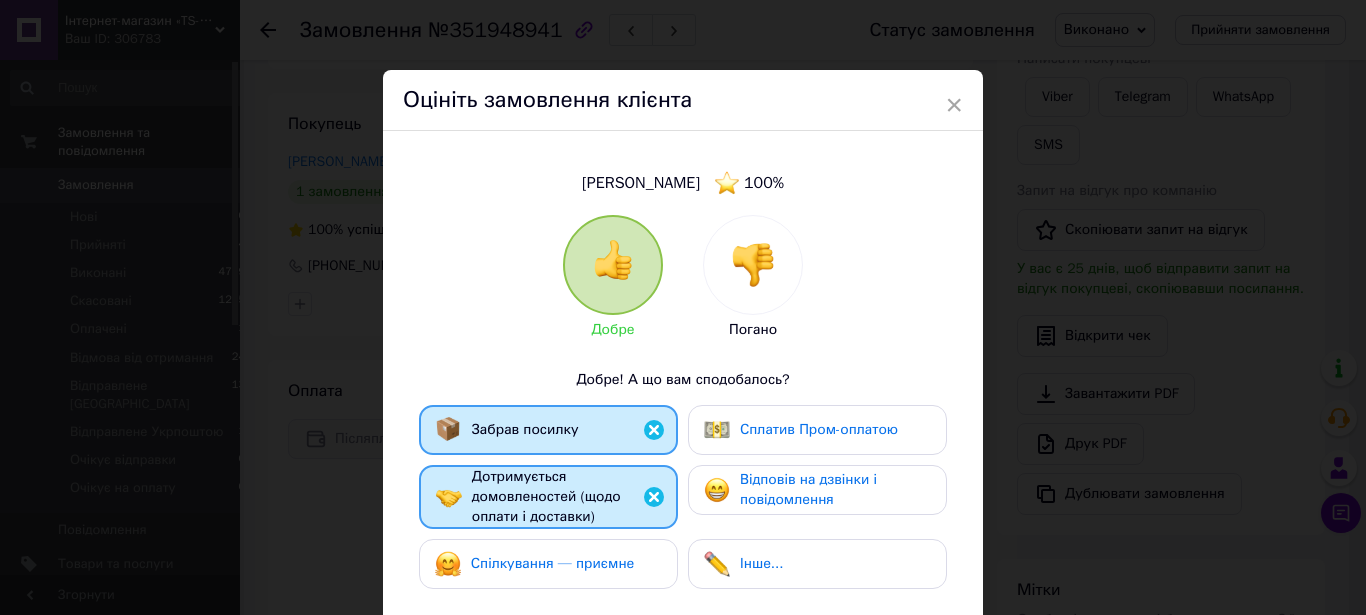 click on "Спілкування — приємне" at bounding box center [553, 563] 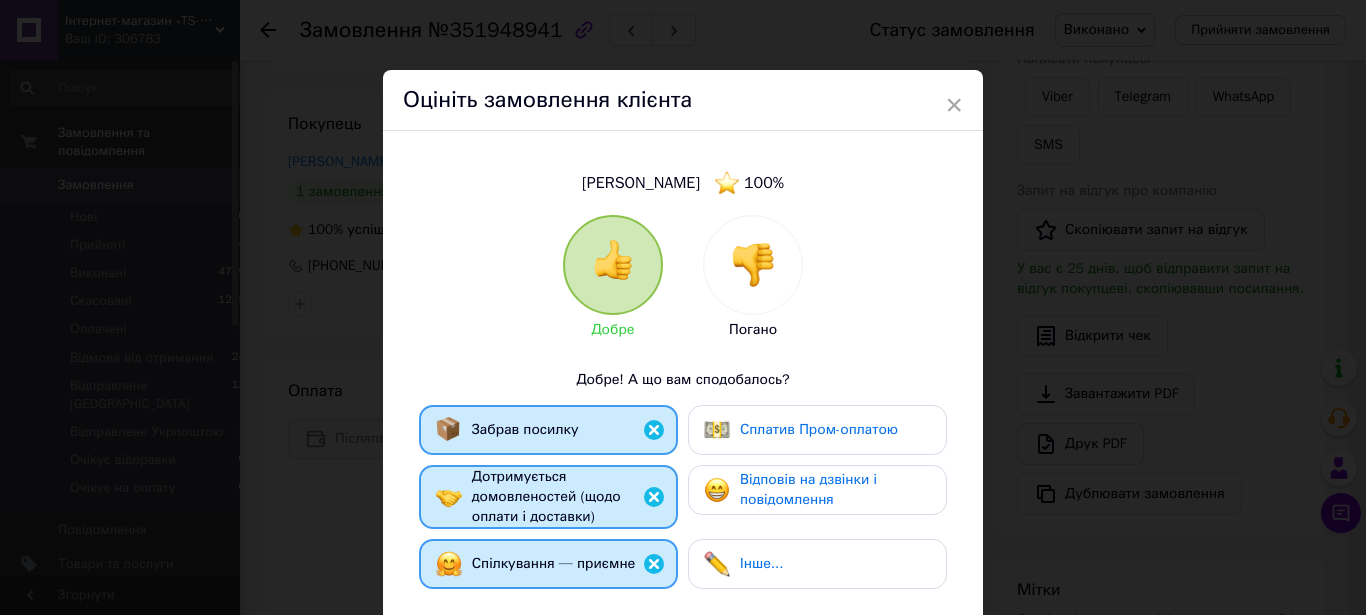 click on "Відповів на дзвінки і повідомлення" at bounding box center (808, 489) 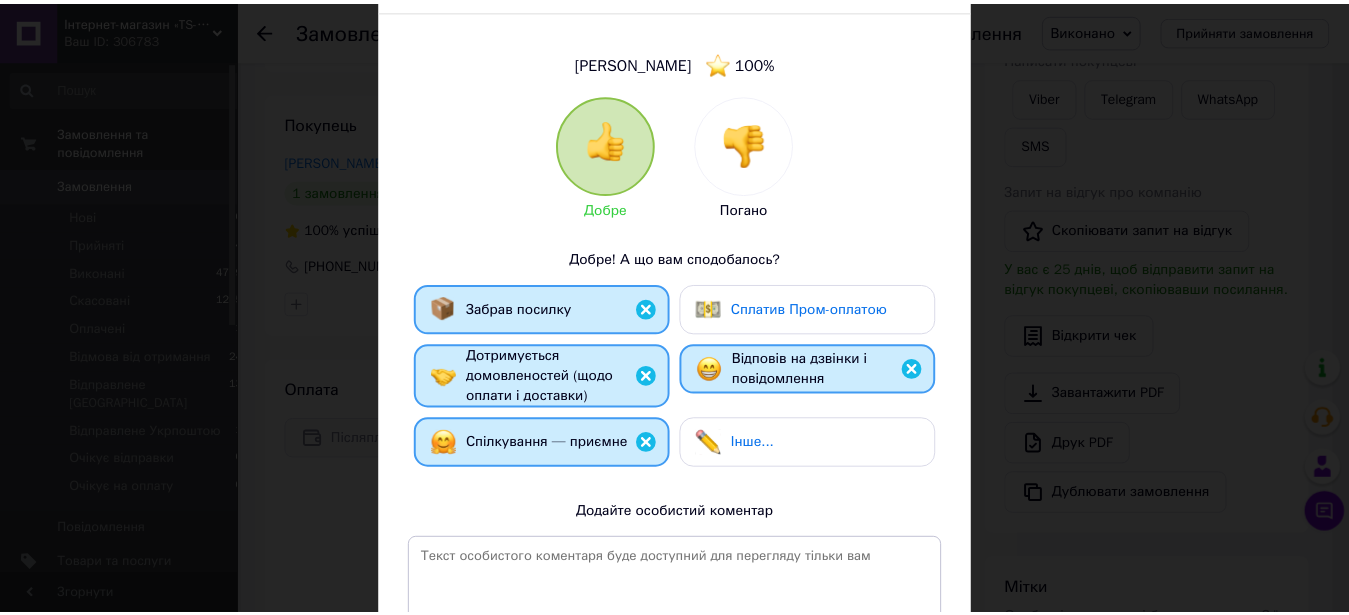scroll, scrollTop: 403, scrollLeft: 0, axis: vertical 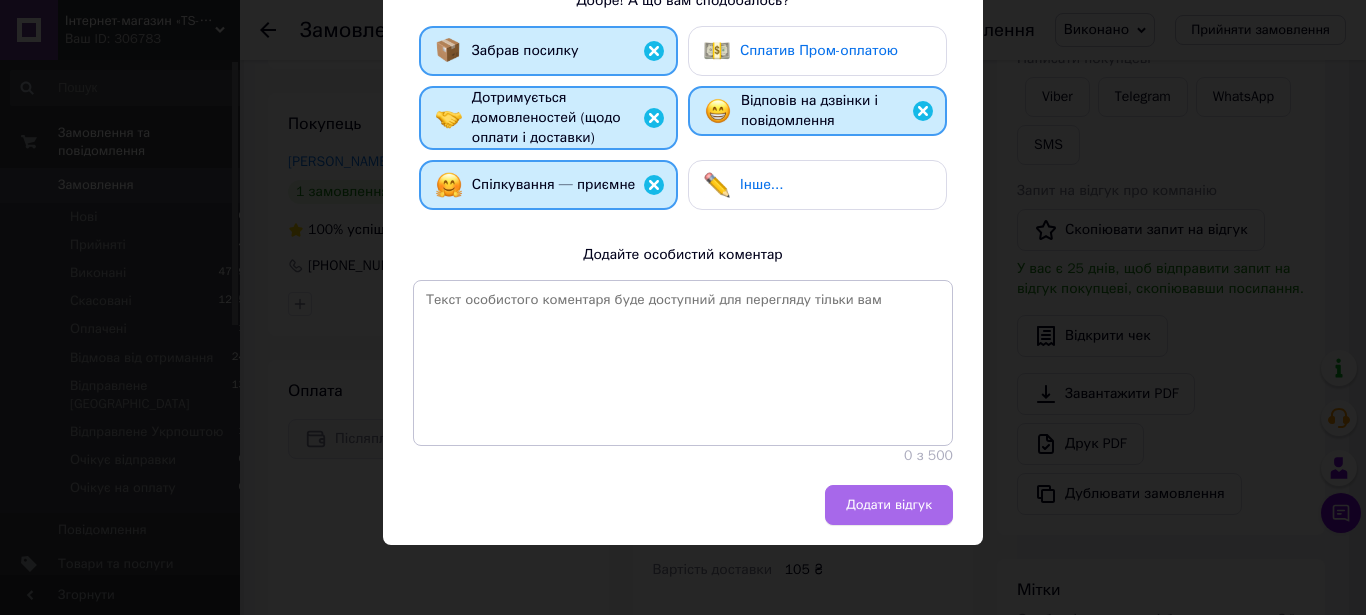 click on "Додати відгук" at bounding box center [889, 505] 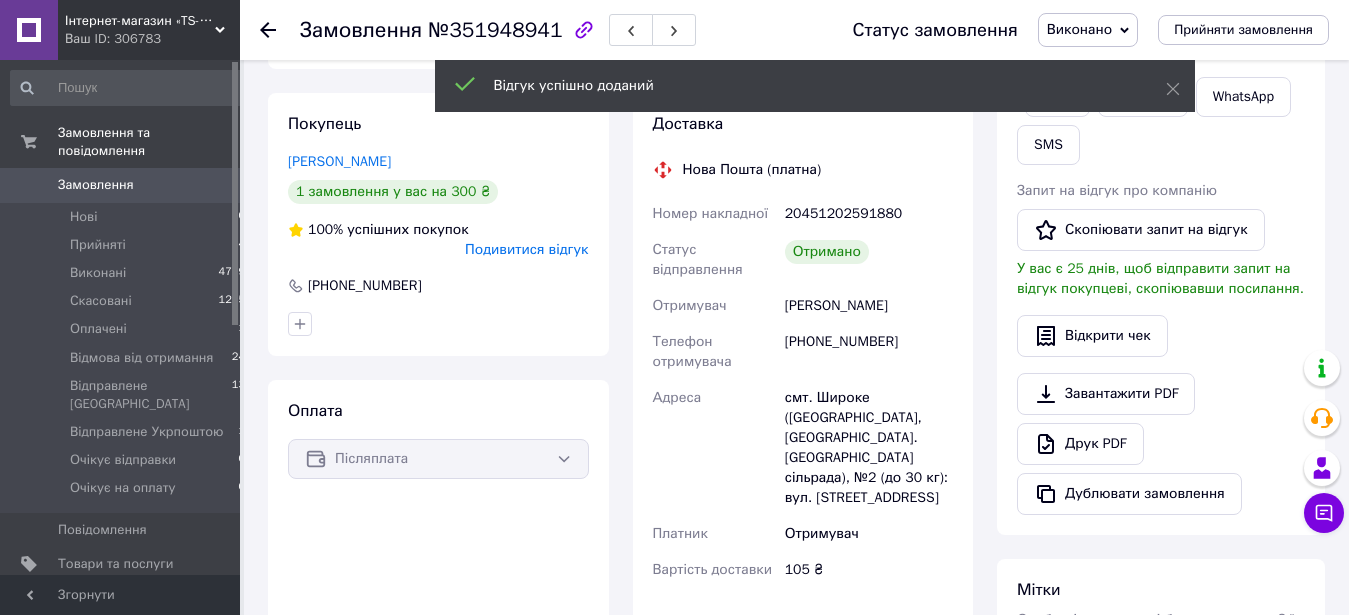 click 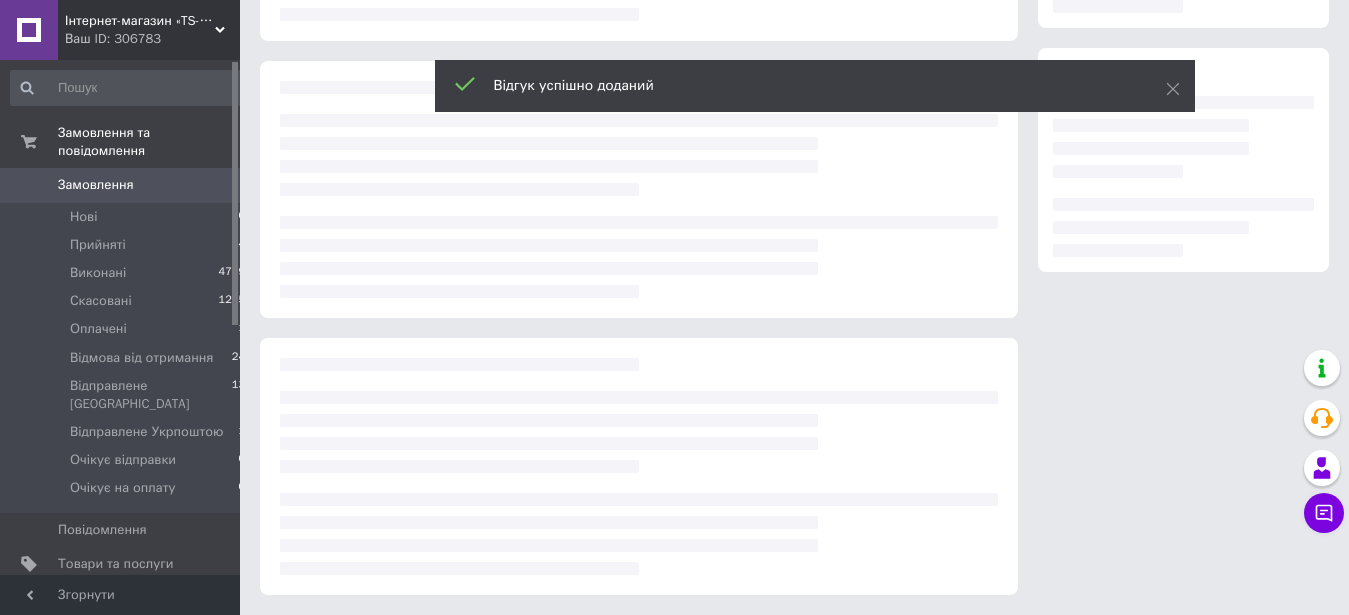 scroll, scrollTop: 0, scrollLeft: 0, axis: both 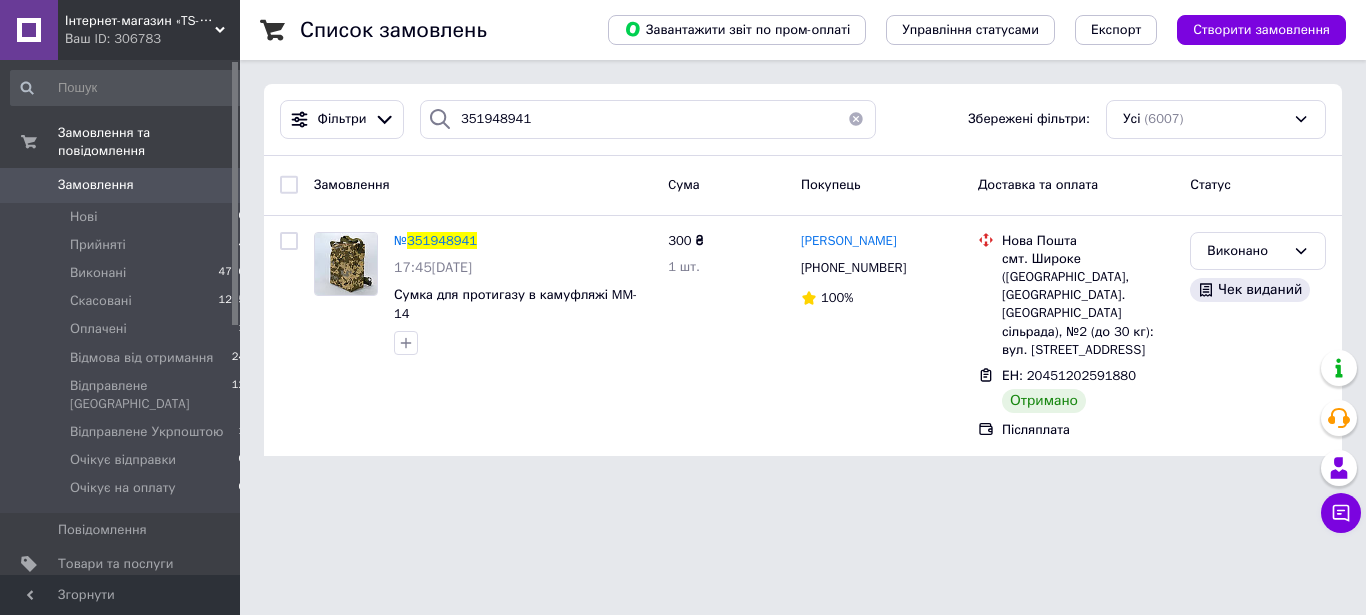 click 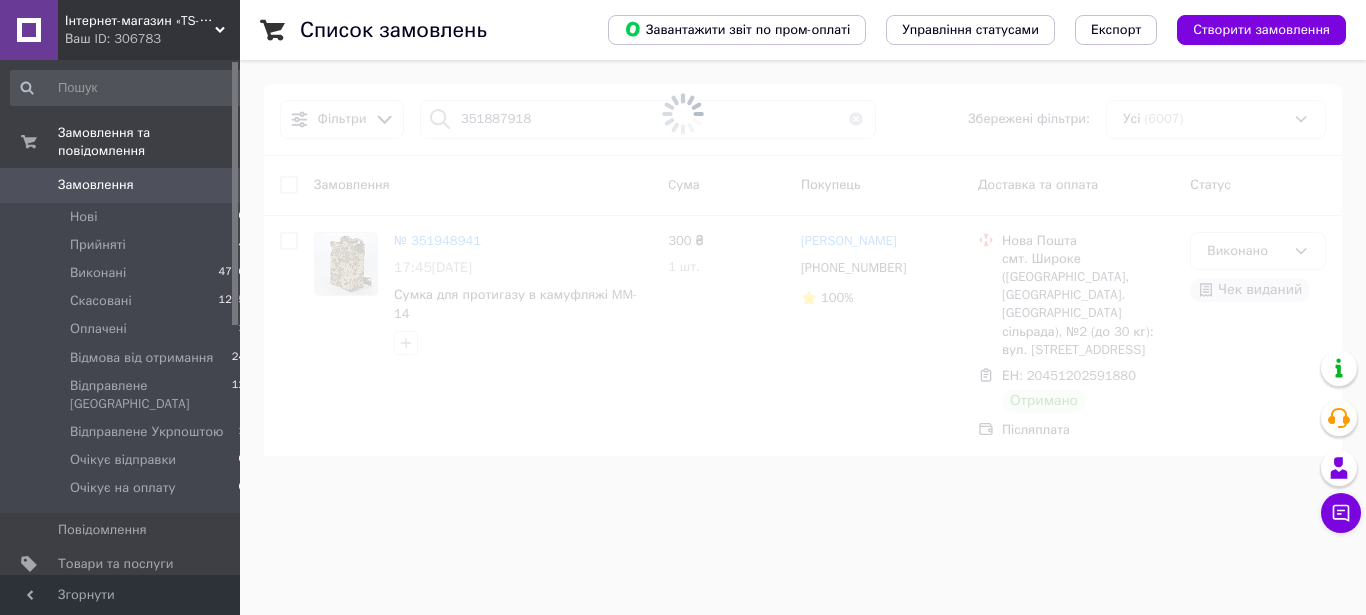 type on "351887918" 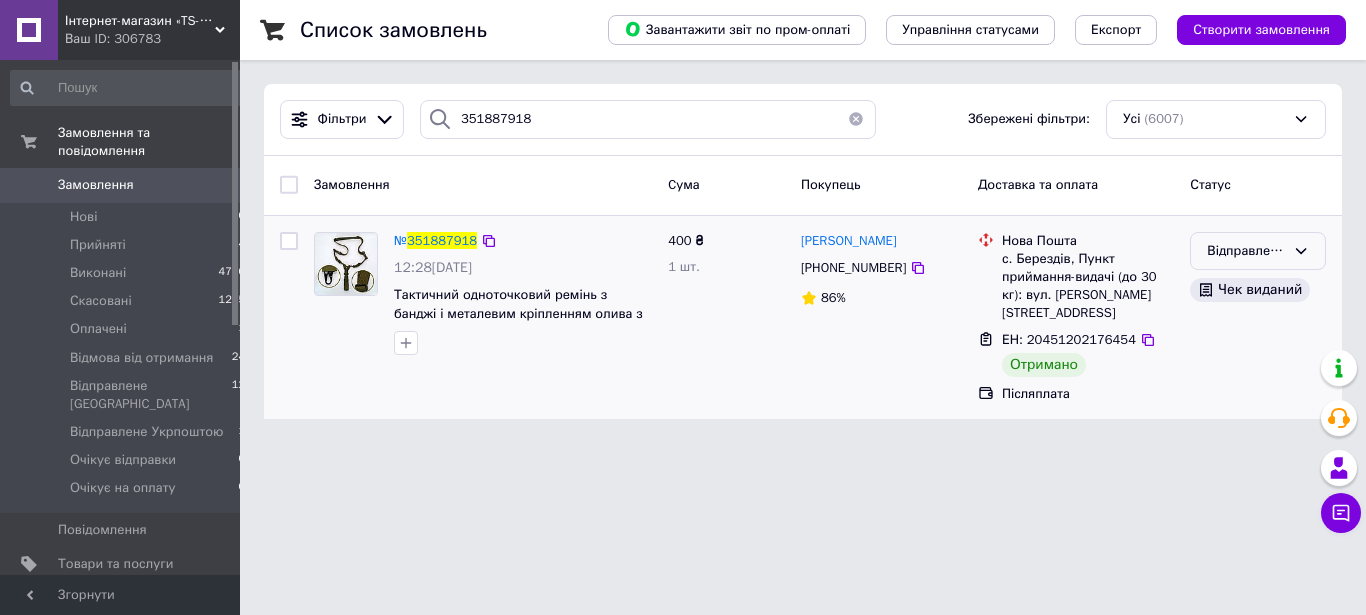 click on "Відправлене [GEOGRAPHIC_DATA]" at bounding box center (1246, 251) 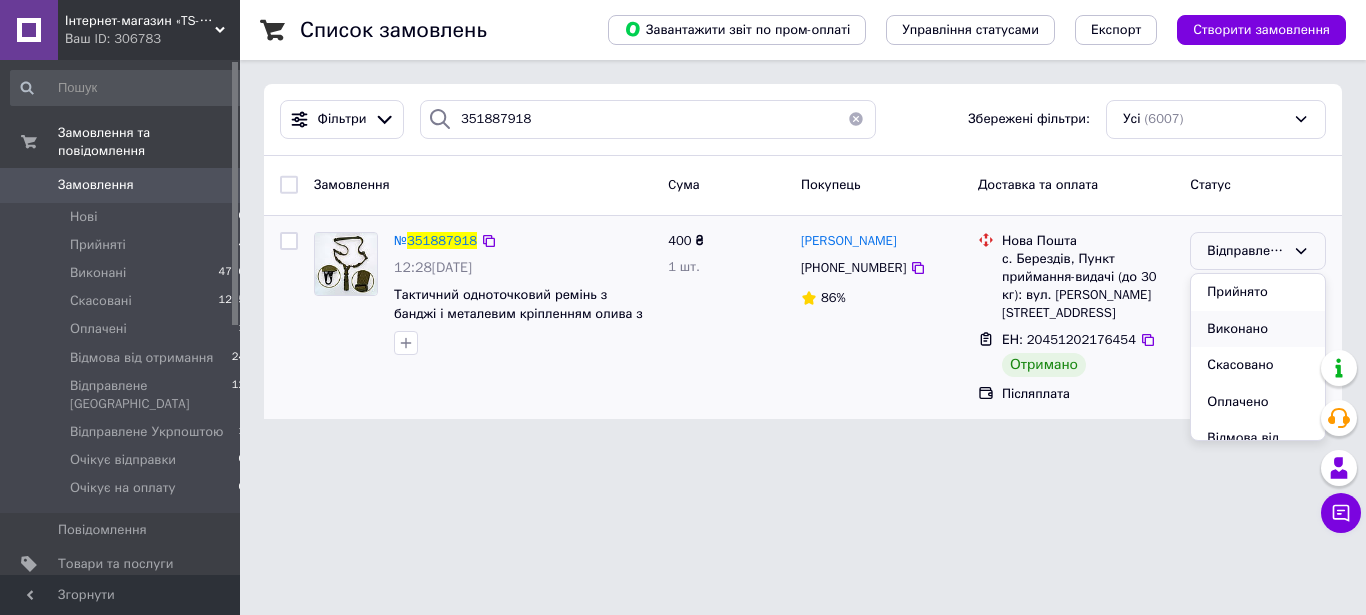 click on "Виконано" at bounding box center [1258, 329] 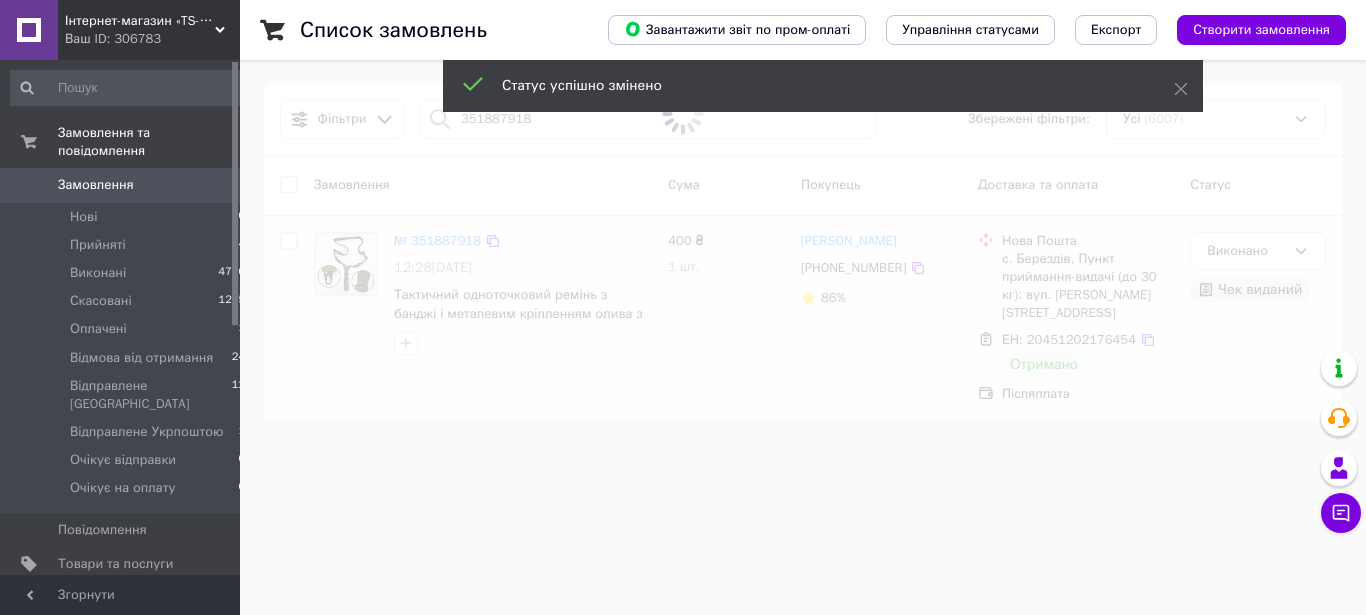type 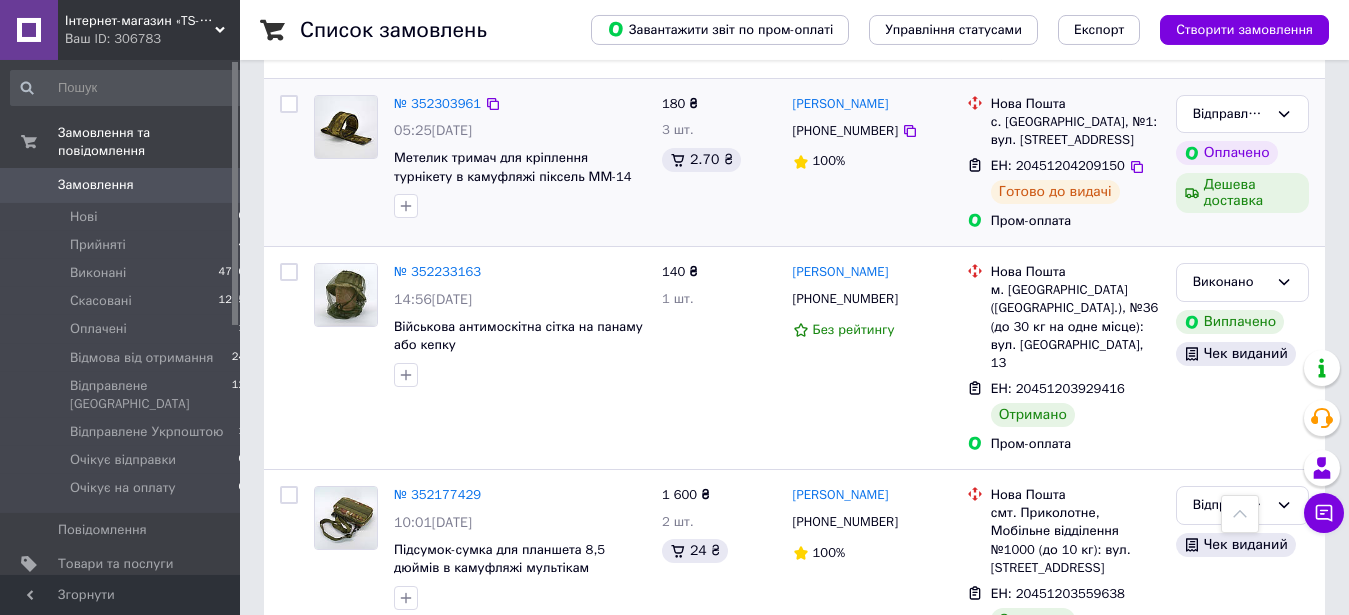 scroll, scrollTop: 3319, scrollLeft: 0, axis: vertical 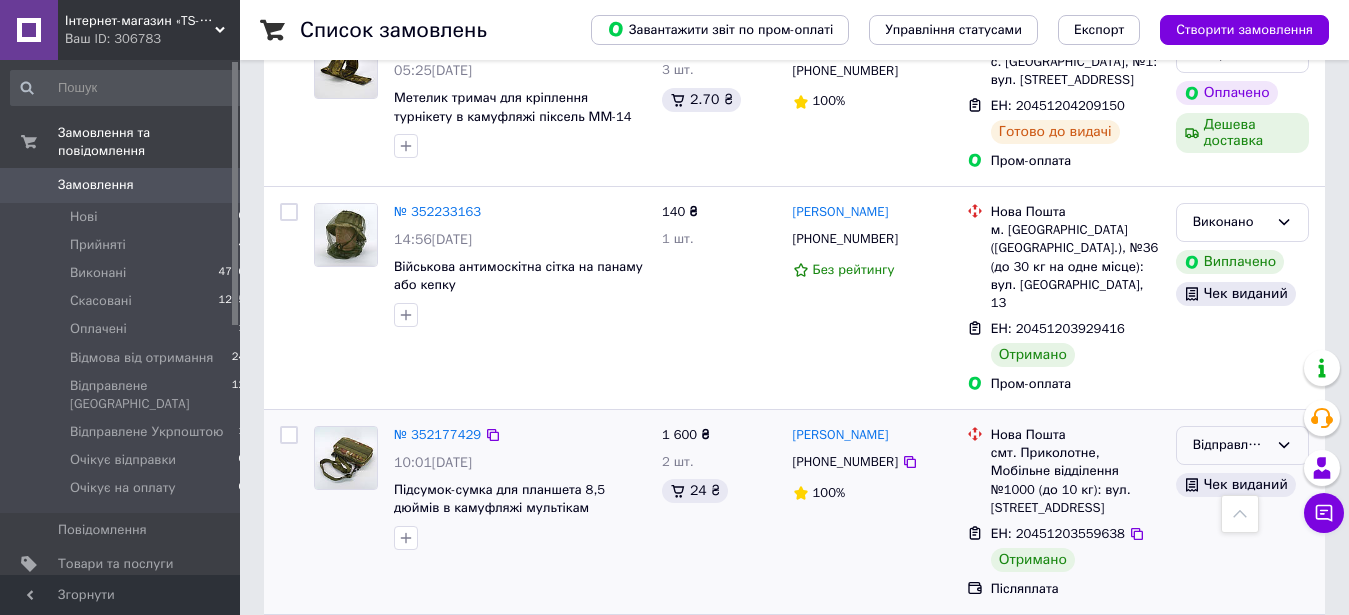 click on "Відправлене [GEOGRAPHIC_DATA]" at bounding box center [1230, 445] 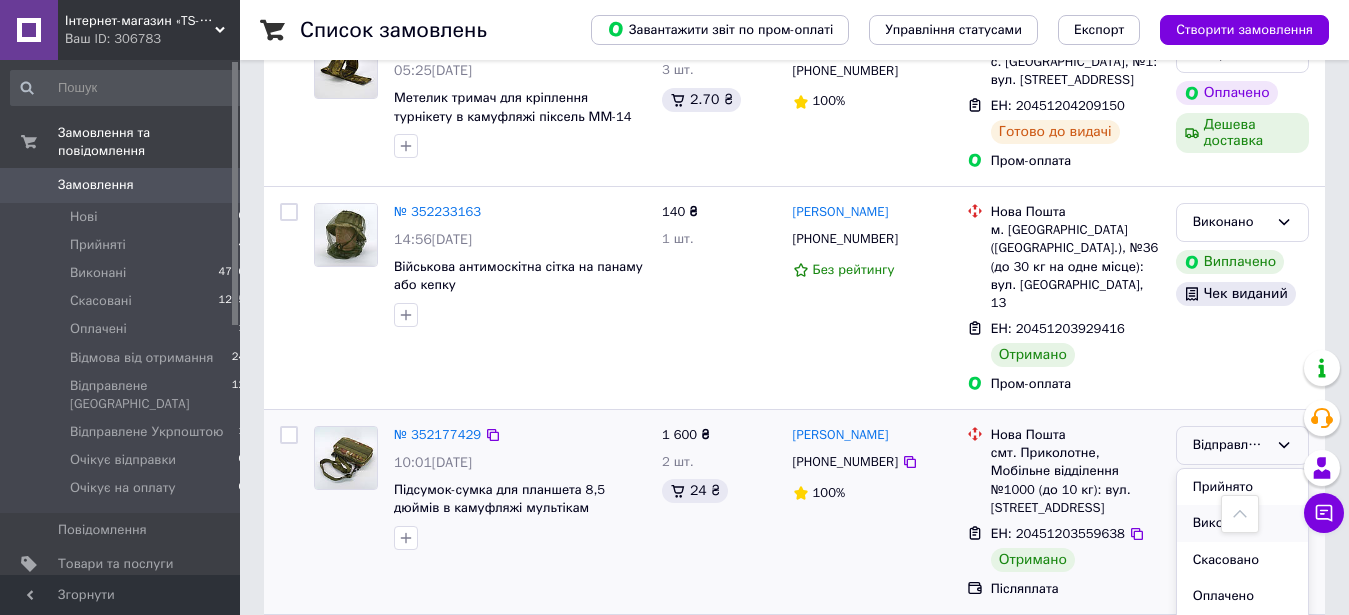 click on "Виконано" at bounding box center [1242, 523] 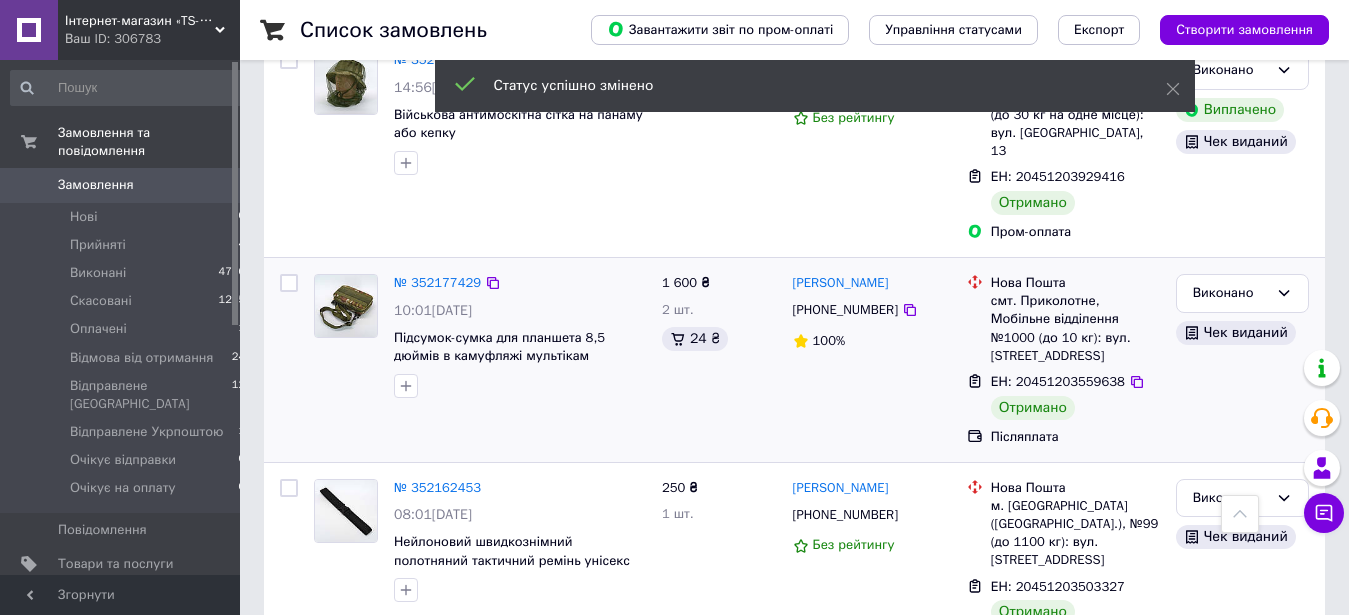 scroll, scrollTop: 3612, scrollLeft: 0, axis: vertical 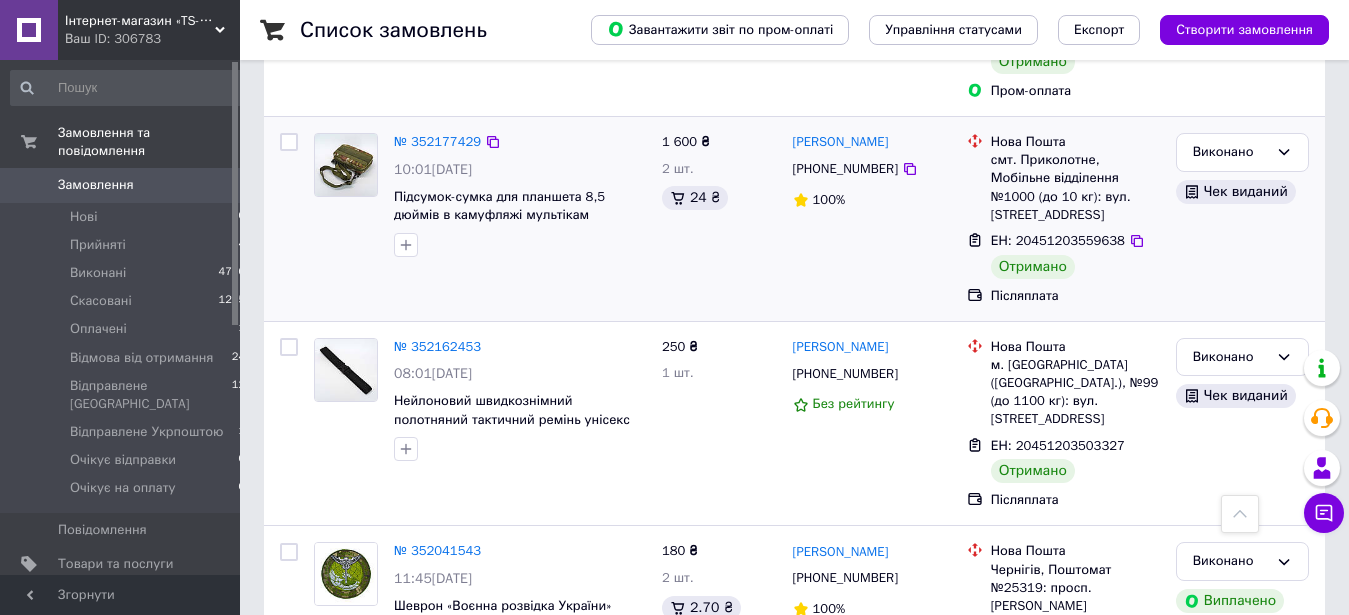 click on "2" at bounding box center [327, 775] 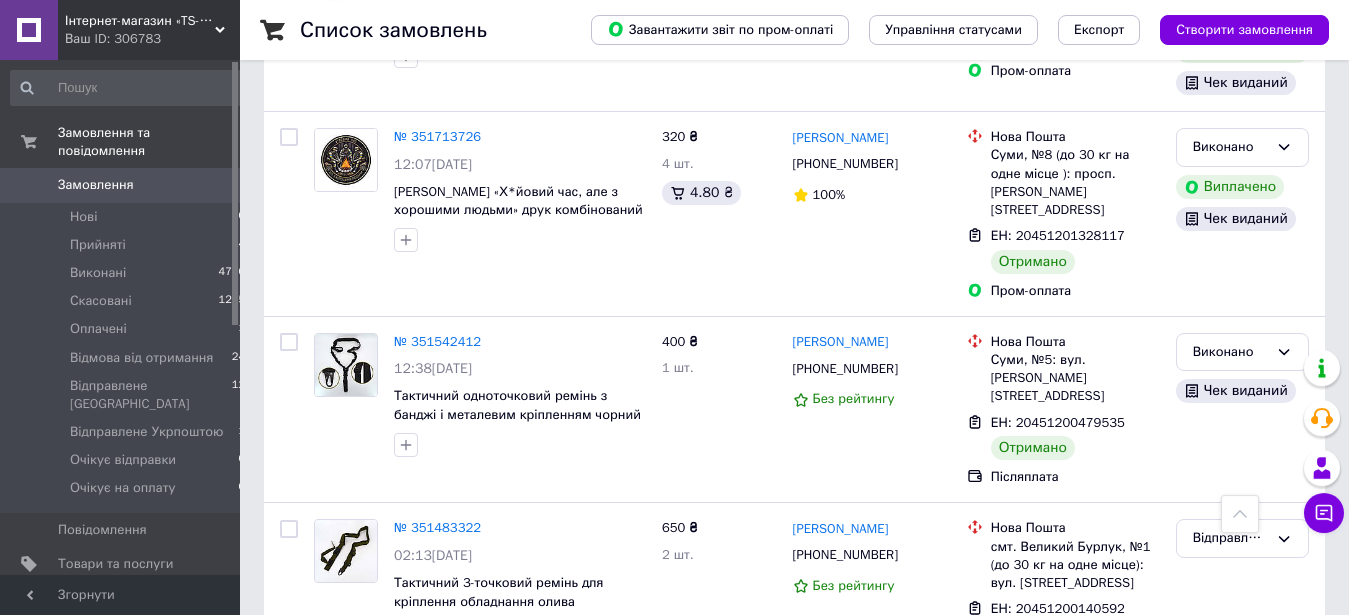 scroll, scrollTop: 2448, scrollLeft: 0, axis: vertical 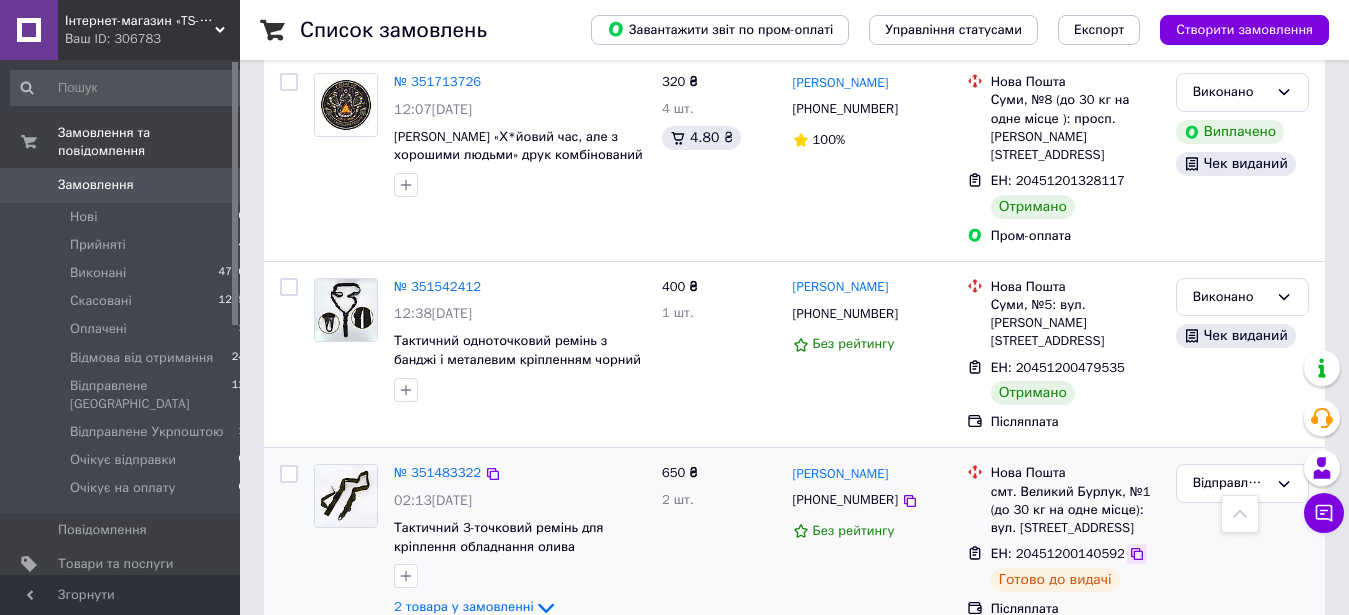 click 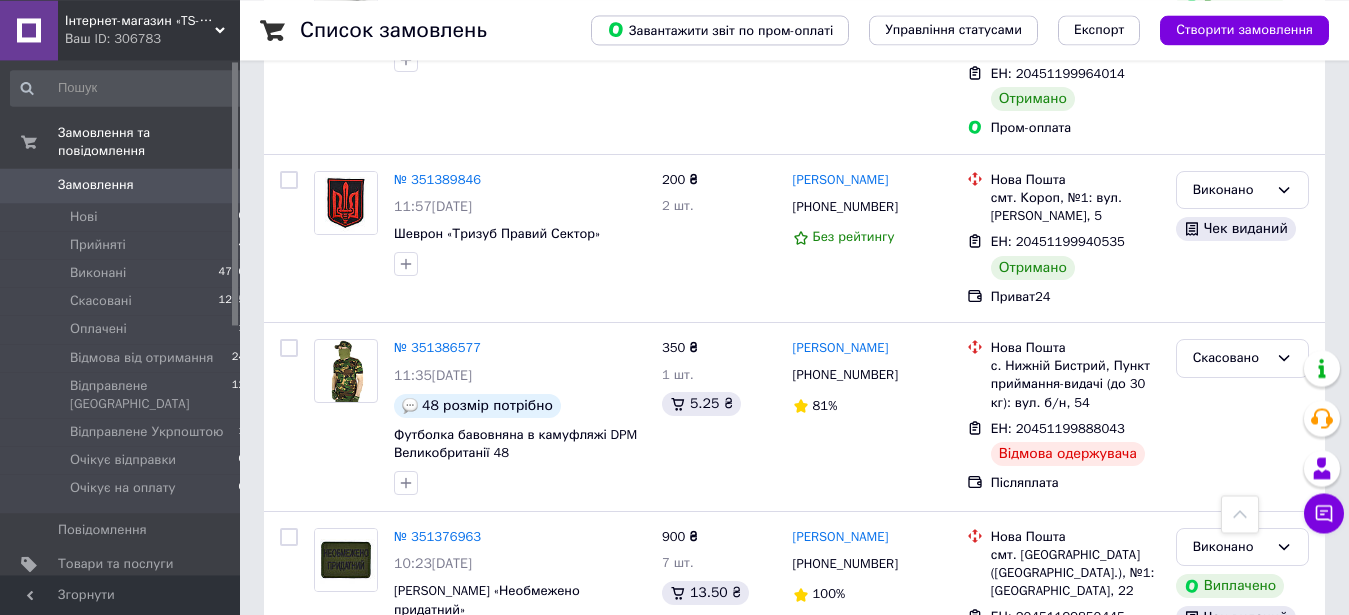 scroll, scrollTop: 3426, scrollLeft: 0, axis: vertical 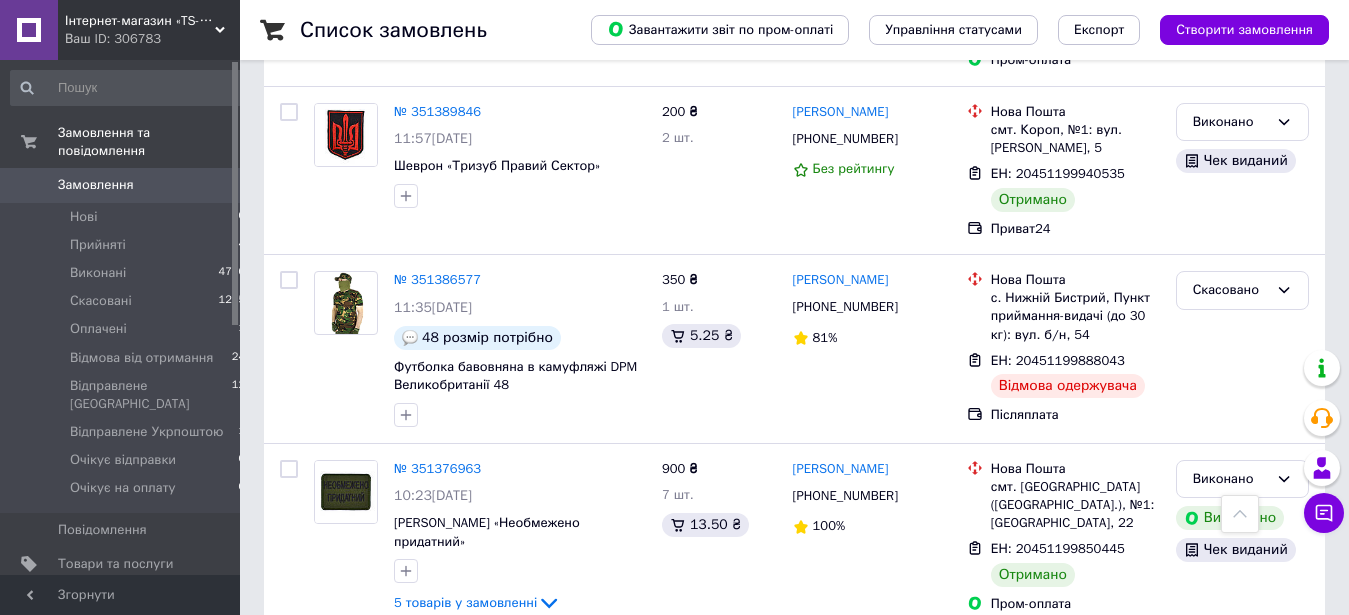 click on "Замовлення" at bounding box center [96, 185] 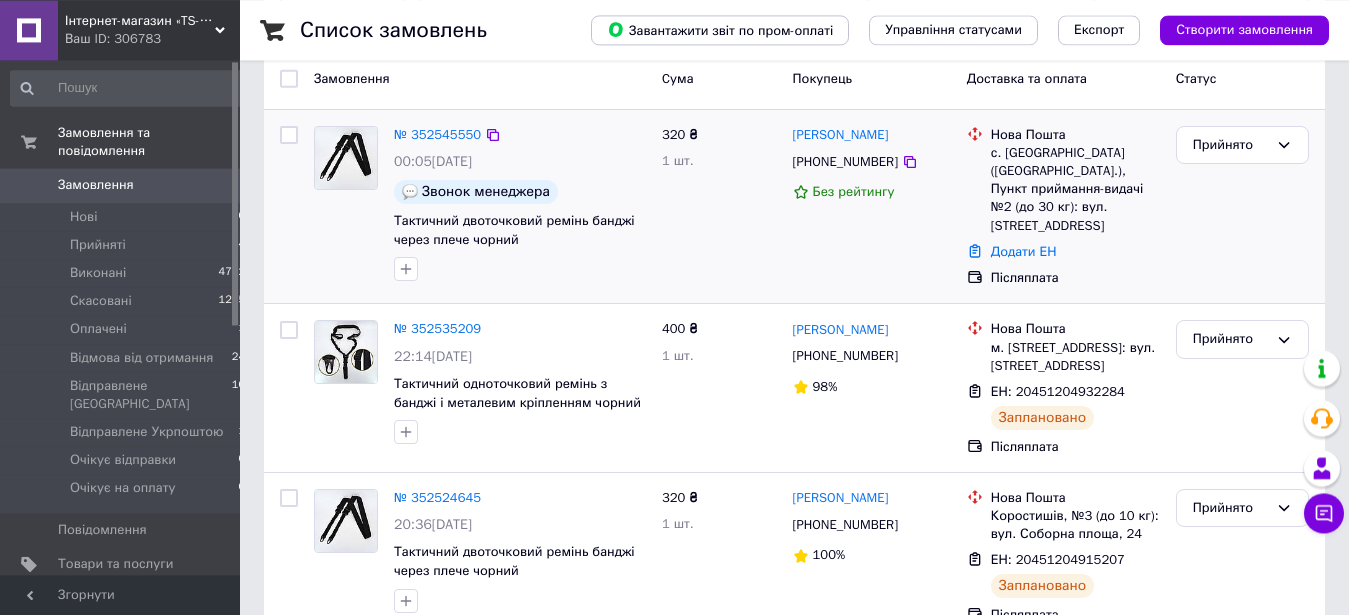 scroll, scrollTop: 0, scrollLeft: 0, axis: both 